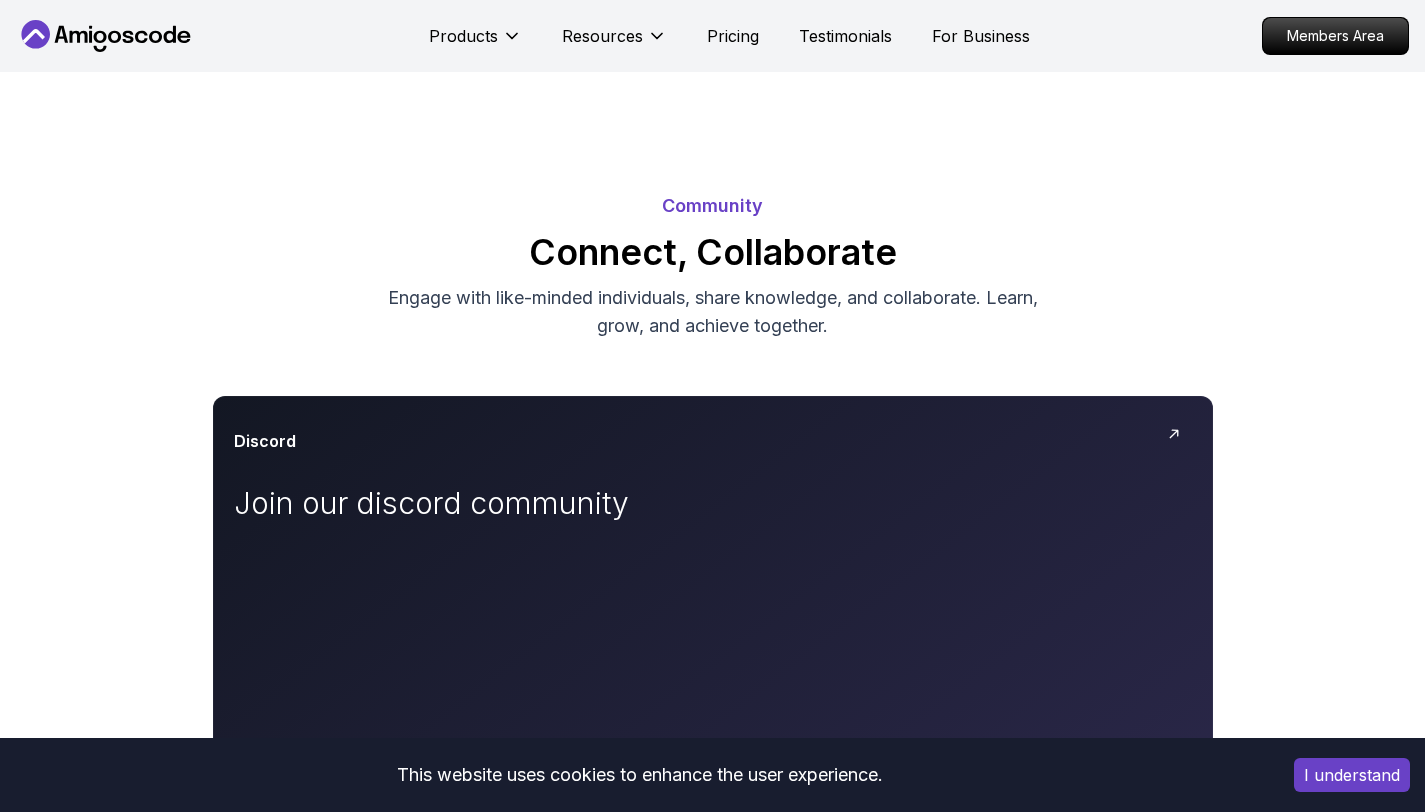 scroll, scrollTop: 0, scrollLeft: 0, axis: both 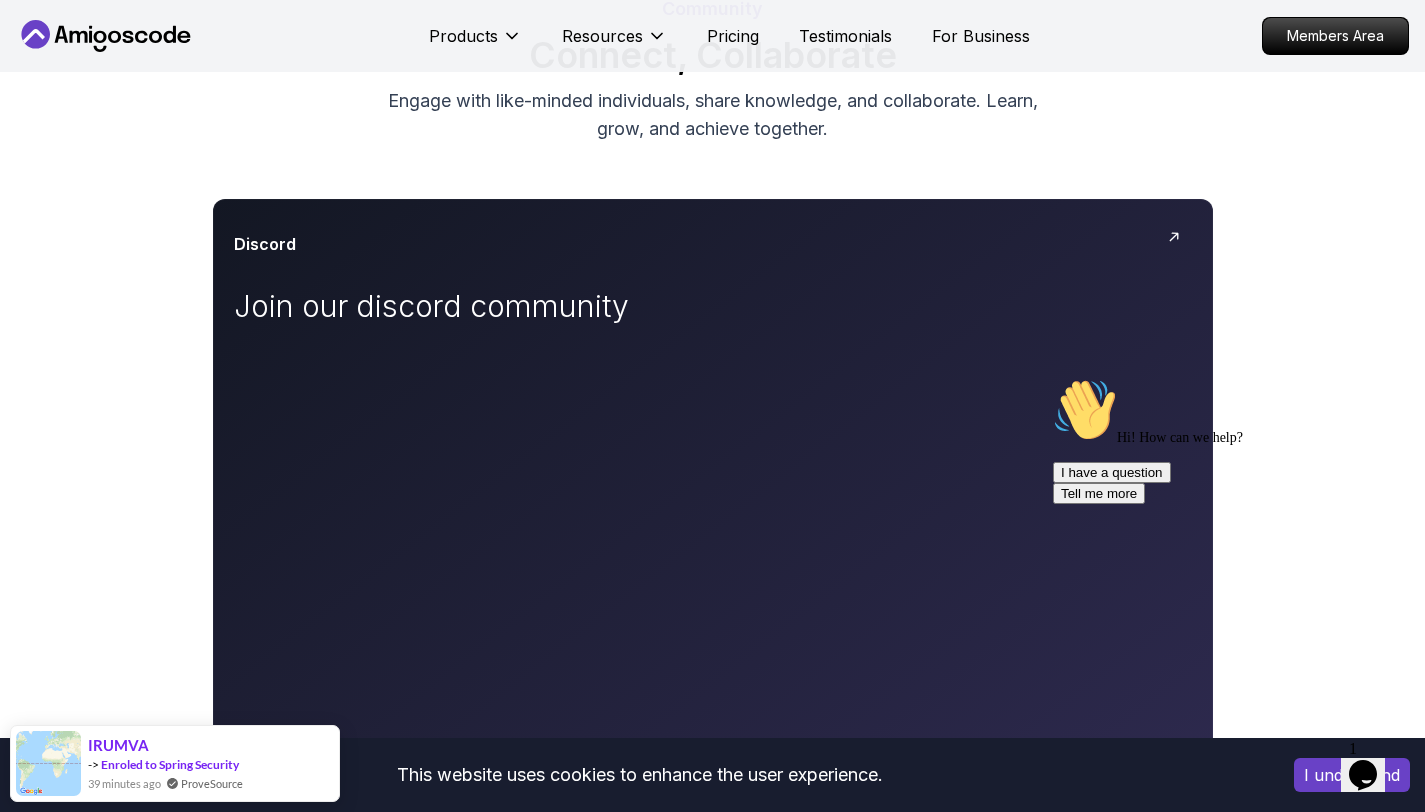 click on "I understand" at bounding box center [1352, 775] 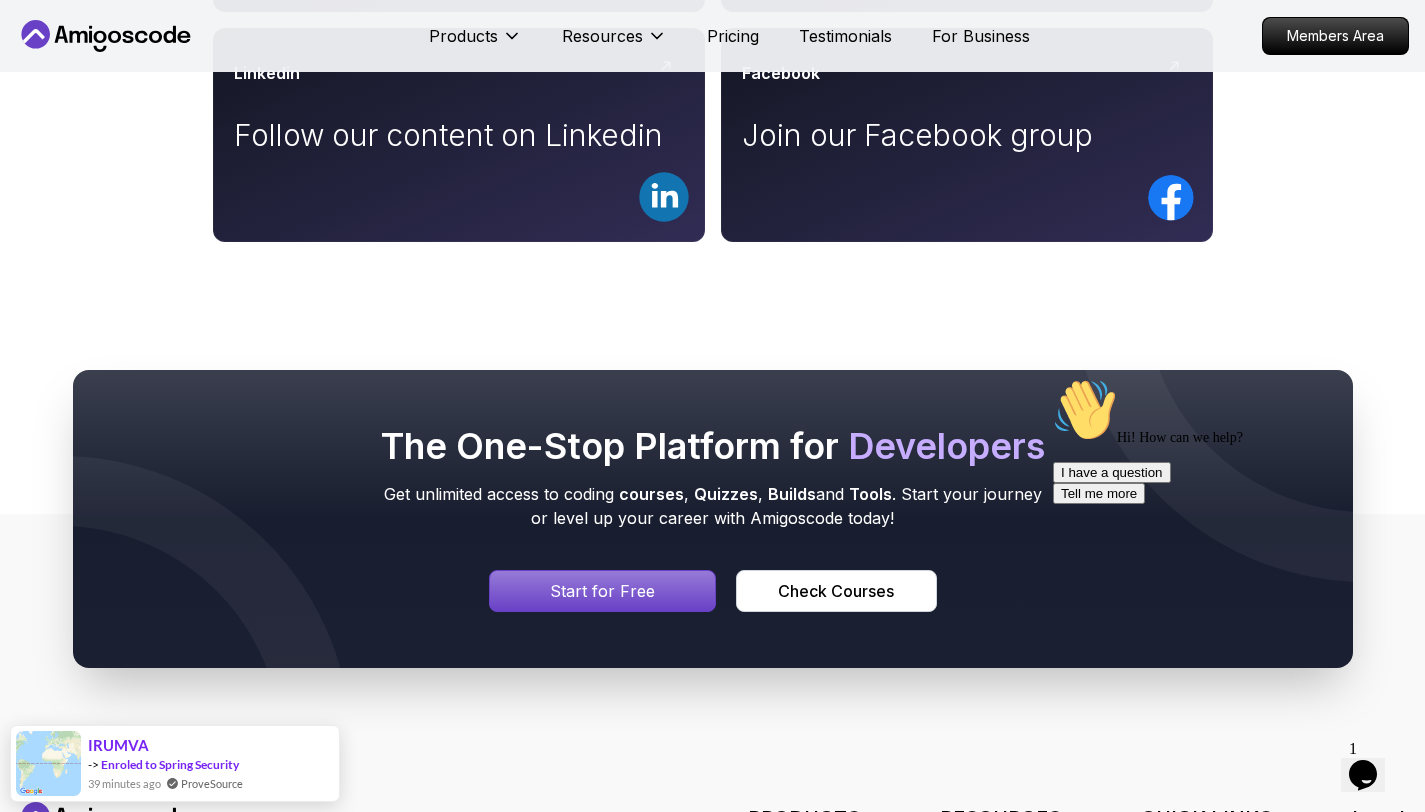 scroll, scrollTop: 1506, scrollLeft: 0, axis: vertical 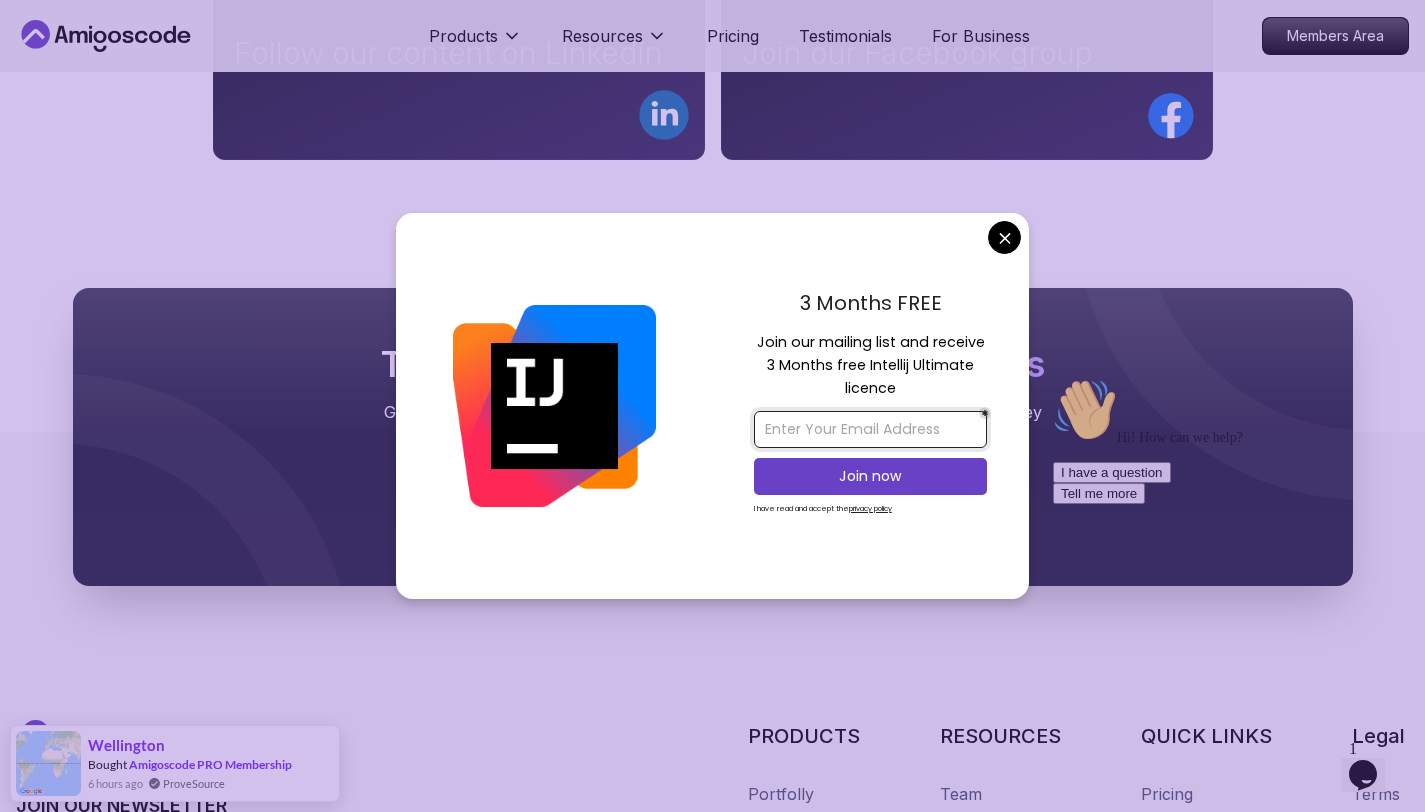 click at bounding box center (870, 429) 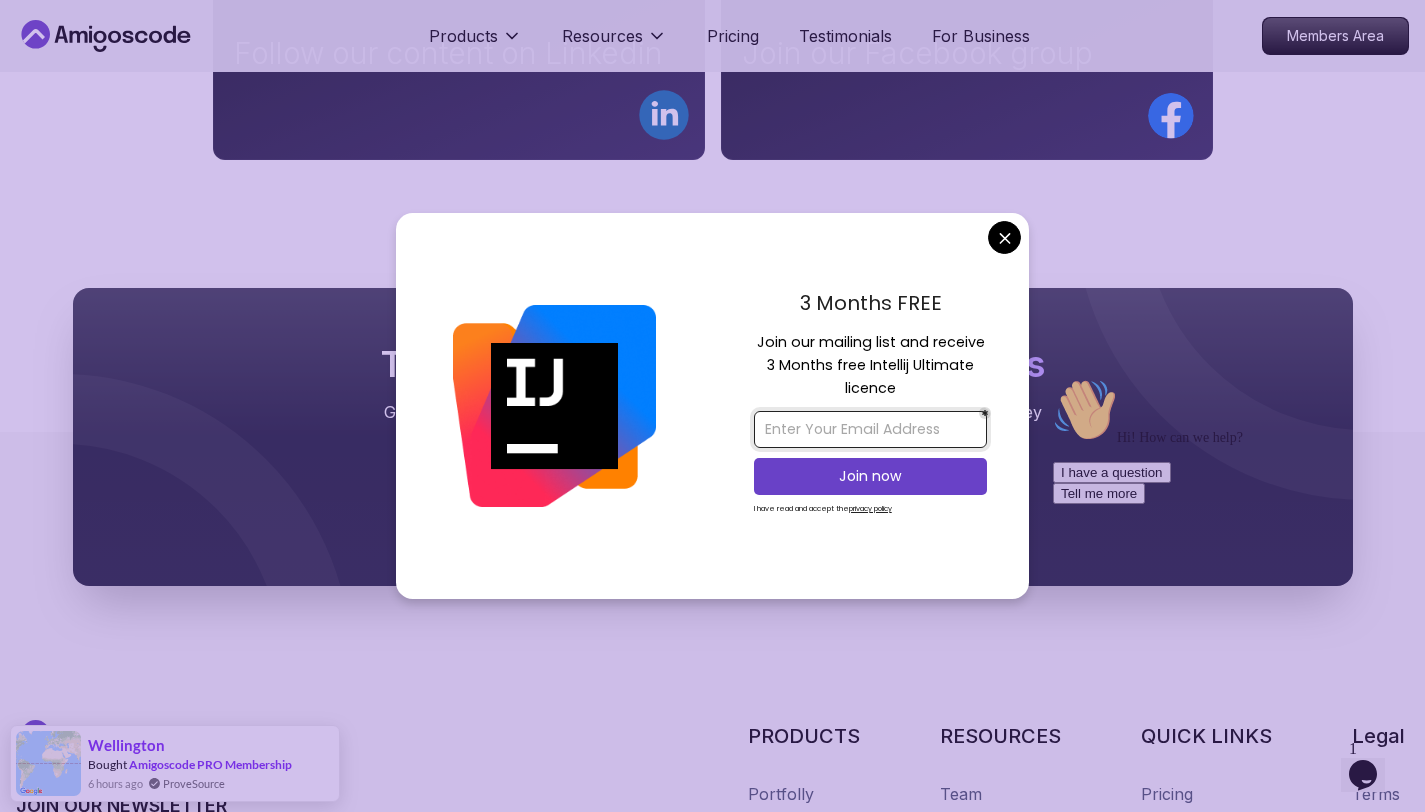 type on "deepalipaspule01@gmail.com" 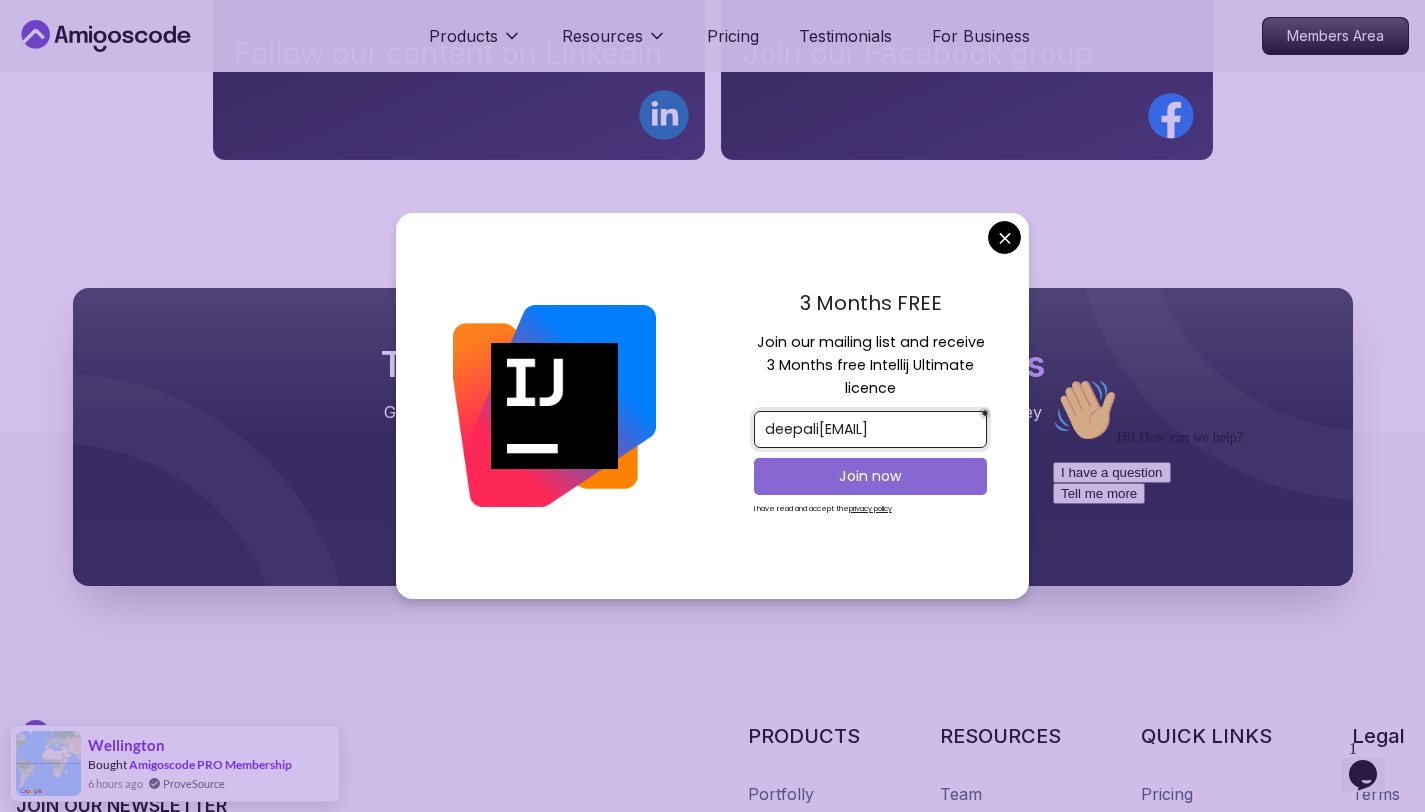 click on "Join now" at bounding box center (870, 476) 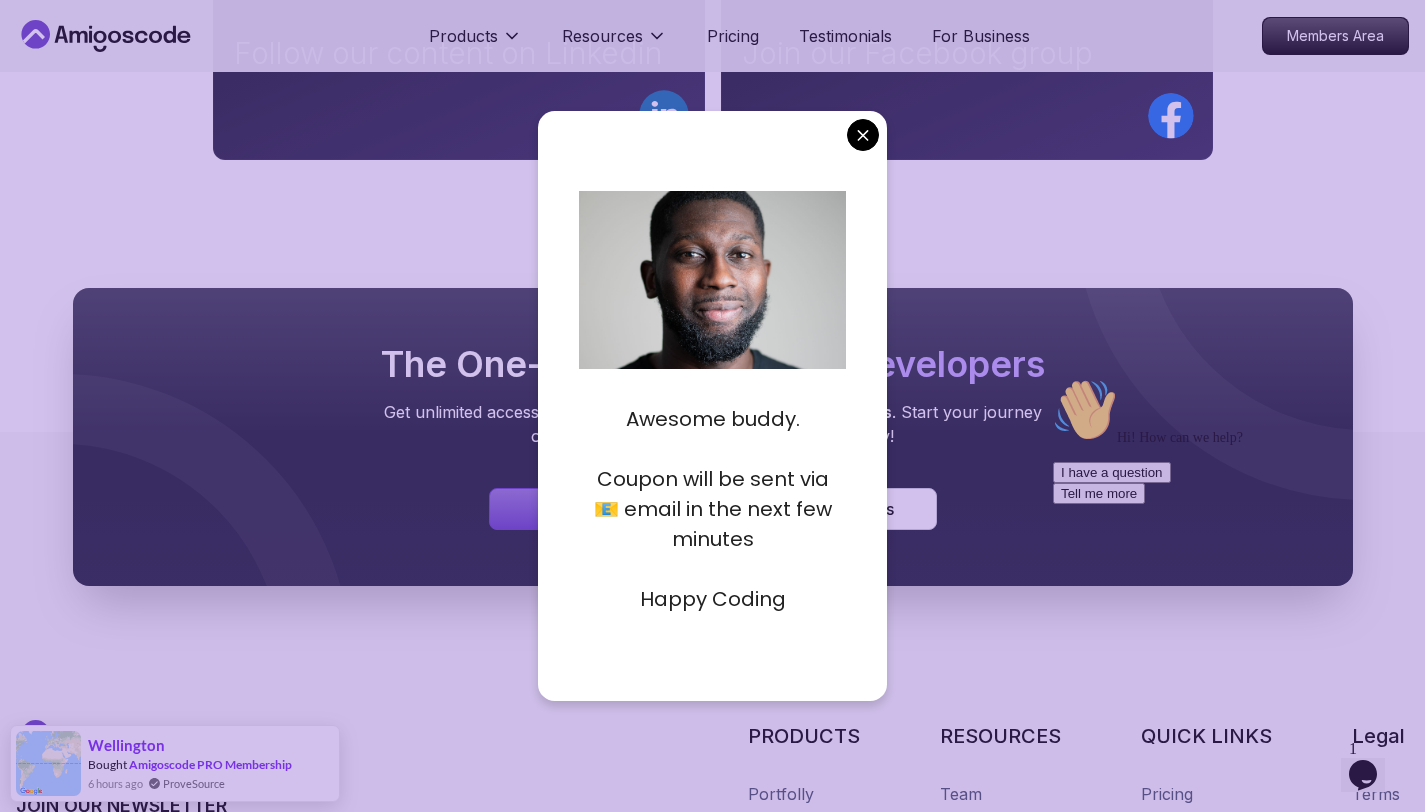 click on "Products Resources Pricing Testimonials For Business Members Area Products Resources Pricing Testimonials For Business Members Area Community Connect, Collaborate   Engage with like-minded individuals, share knowledge, and collaborate. Learn, grow, and achieve together. Discord Join our discord community X (Twitter) Follow our content on X (Twitter) Join Youtube Watch our content on Youtube Join Linkedin Follow our content on Linkedin Join Facebook Join our Facebook group Join The One-Stop Platform for   Developers Get unlimited access to coding   courses ,   Quizzes ,   Builds  and   Tools . Start your journey or level up your career with Amigoscode today! Start for Free Check Courses JOIN OUR NEWSLETTER We'll send you a nice letter once per week. No spam. Submit PRODUCTS Portfolly Courses Builds soon Bootcamp Roadmaps Textbook RESOURCES Team Blogs Newsletter Community QUICK LINKS Pricing Testimonials Merch Support Legal Terms Privacy Assalamualaikum 👋 © 2025 Amigoscode. All rights reserved." at bounding box center [712, -138] 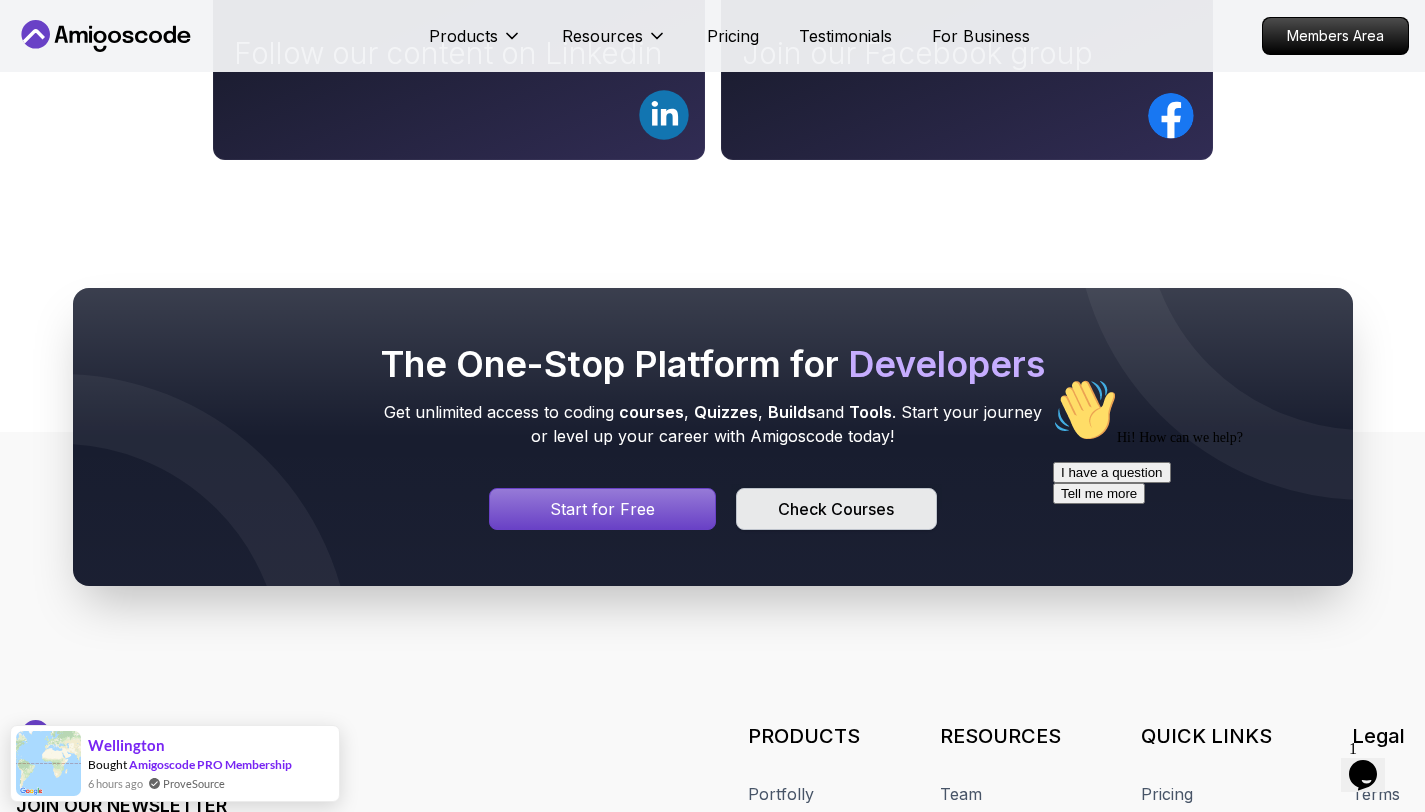 click on "Check Courses" at bounding box center (836, 509) 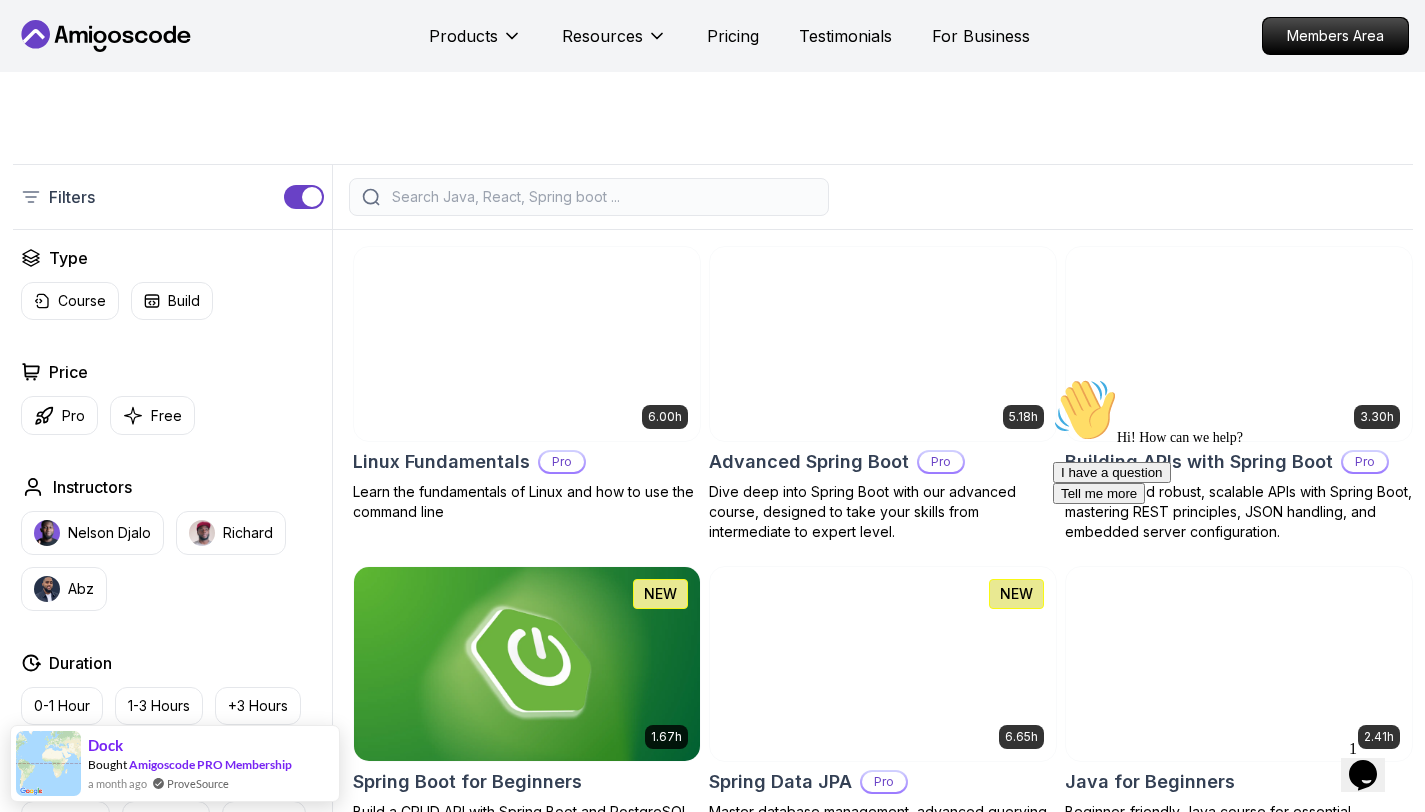 scroll, scrollTop: 495, scrollLeft: 0, axis: vertical 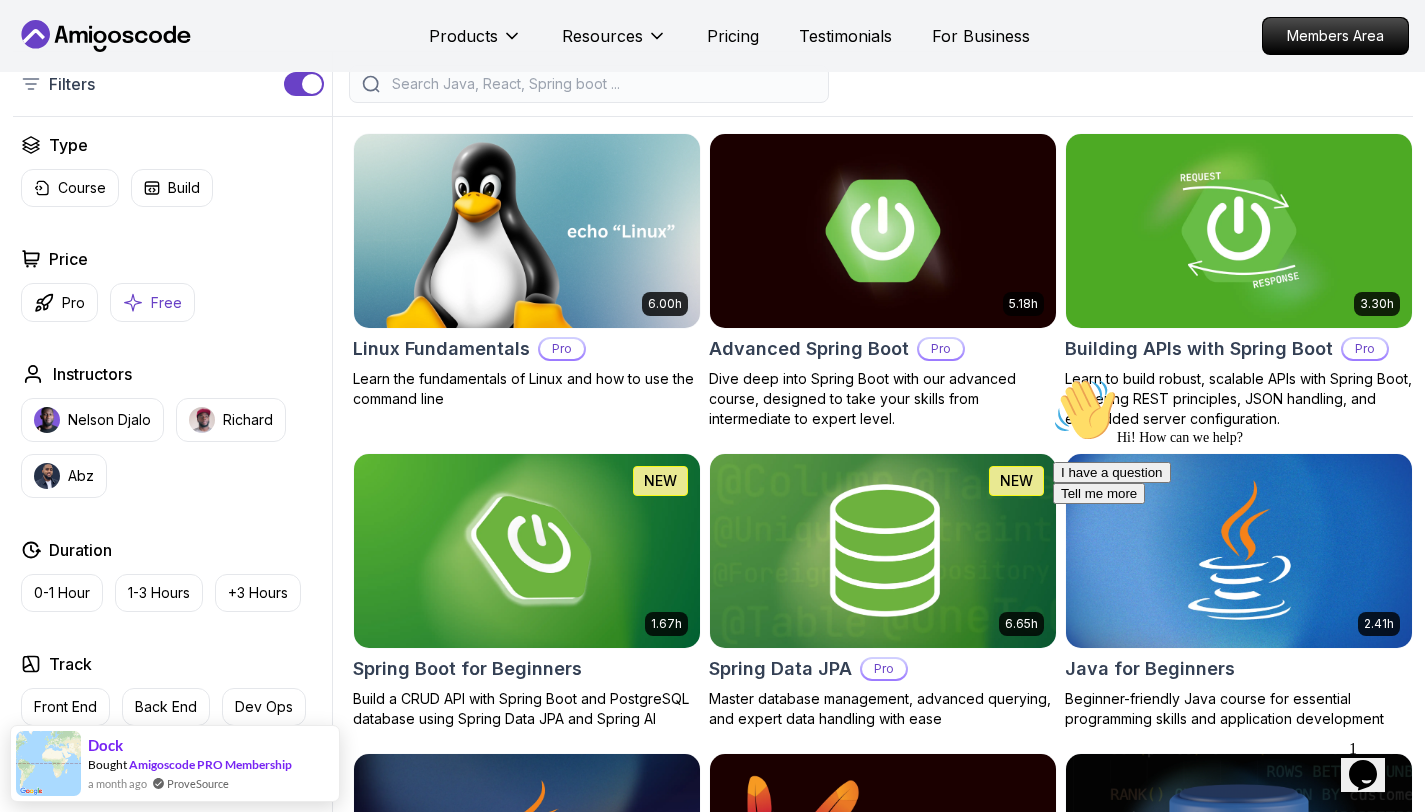 click on "Free" at bounding box center [152, 302] 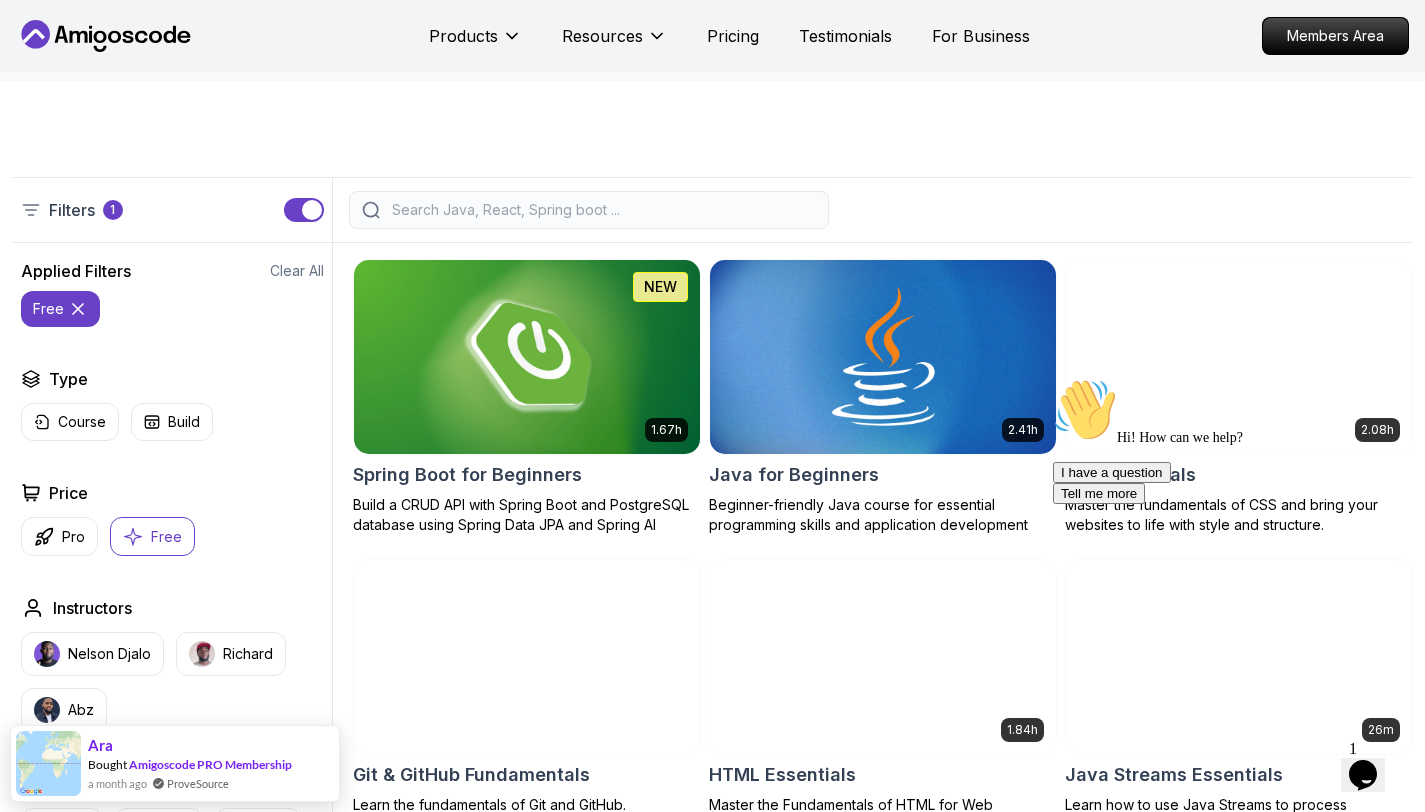 scroll, scrollTop: 534, scrollLeft: 0, axis: vertical 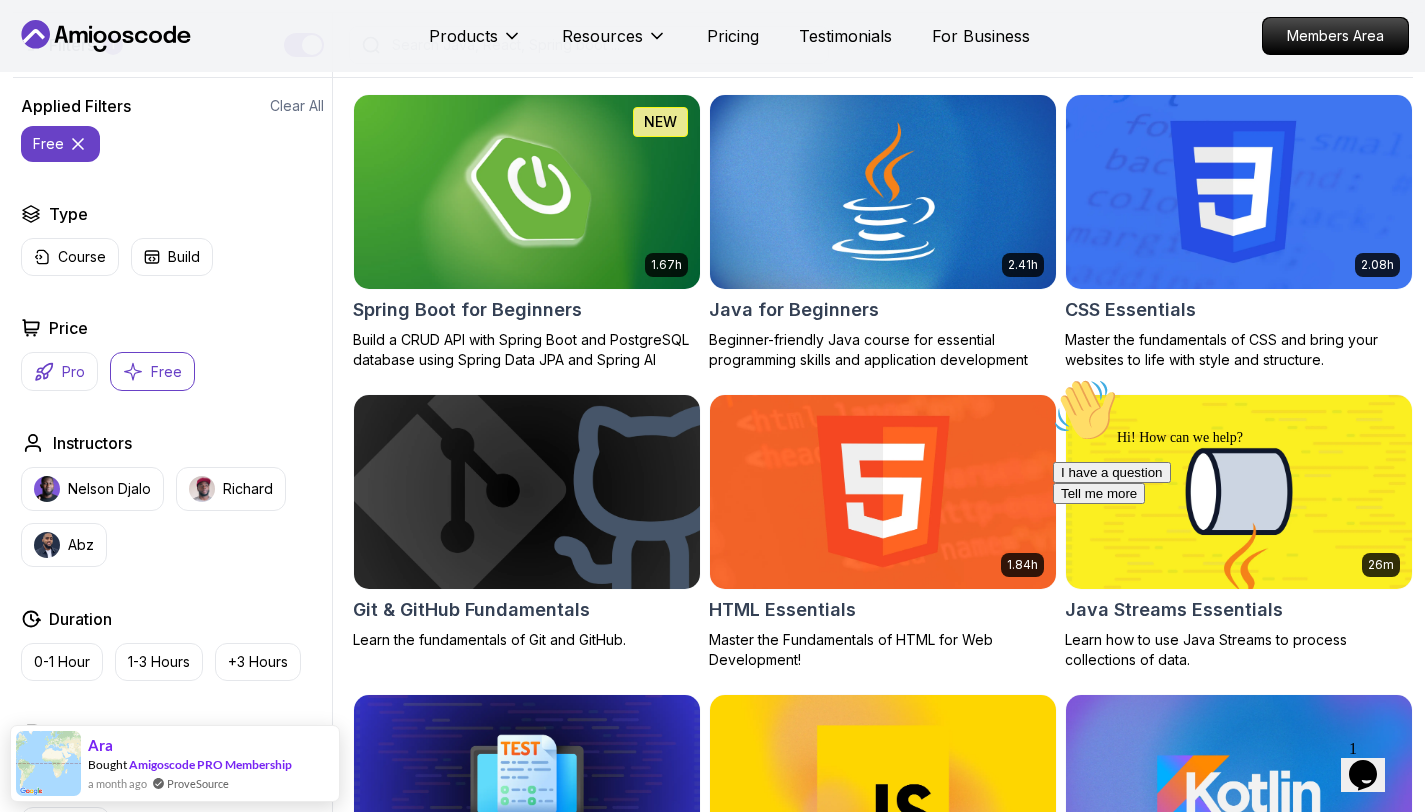 click on "Pro" at bounding box center [59, 371] 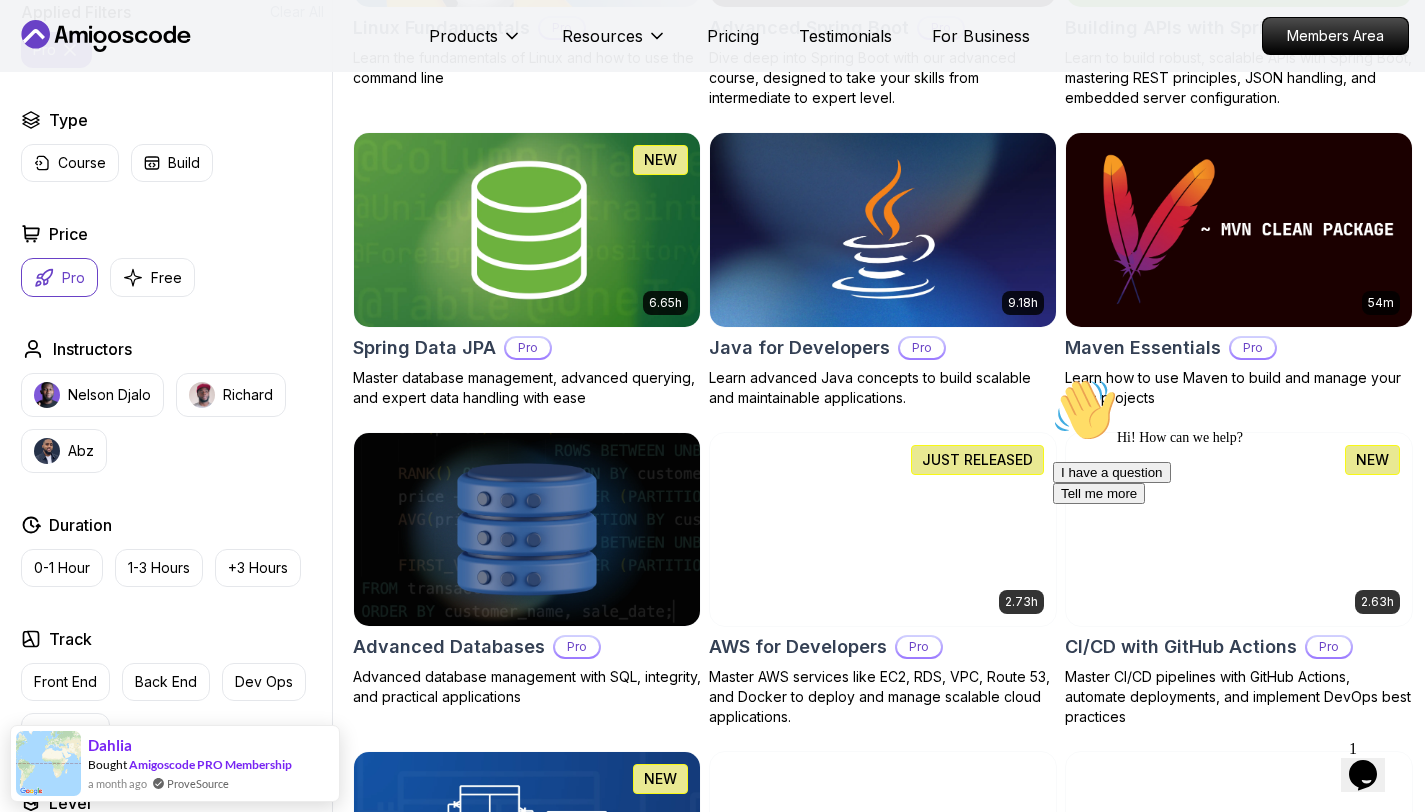 scroll, scrollTop: 806, scrollLeft: 0, axis: vertical 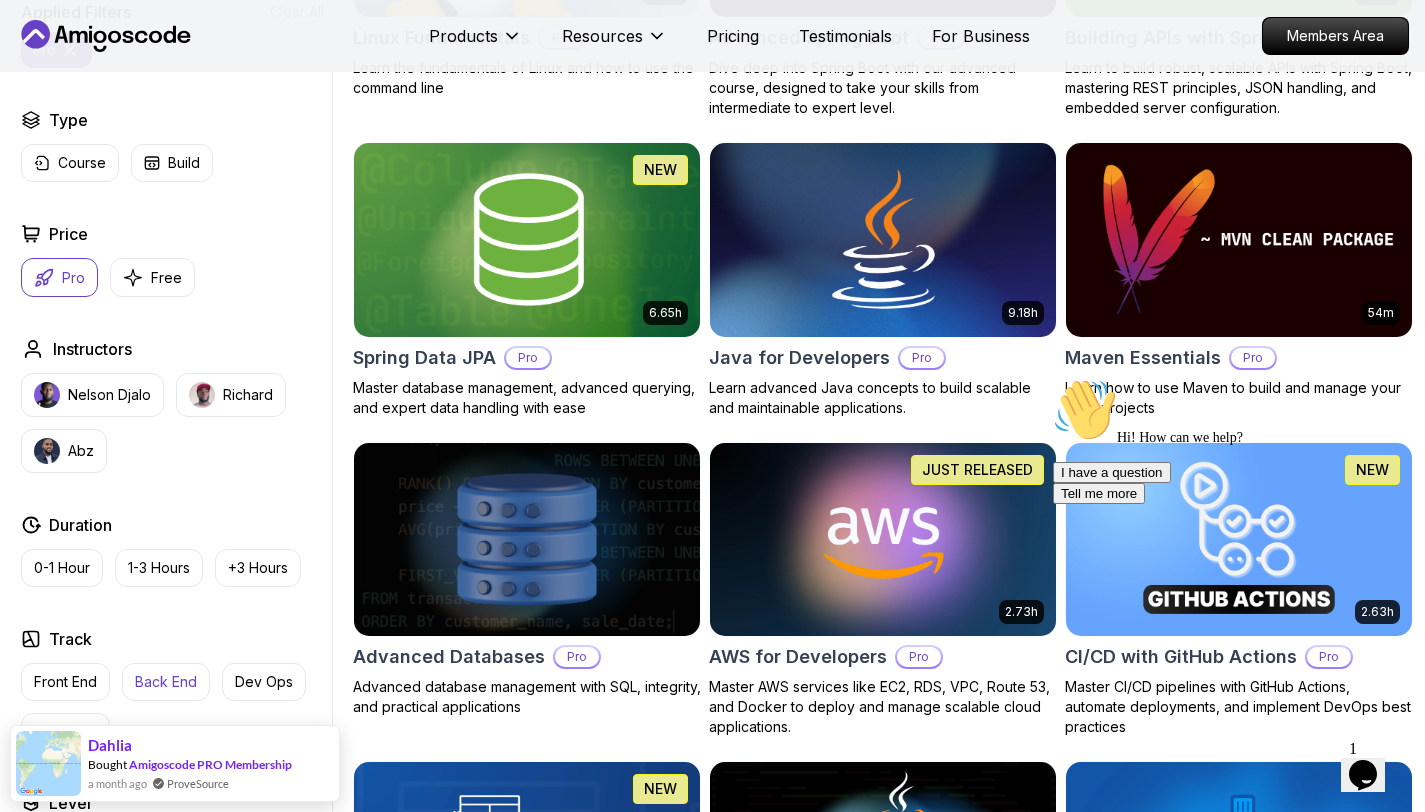 click on "Back End" at bounding box center (166, 682) 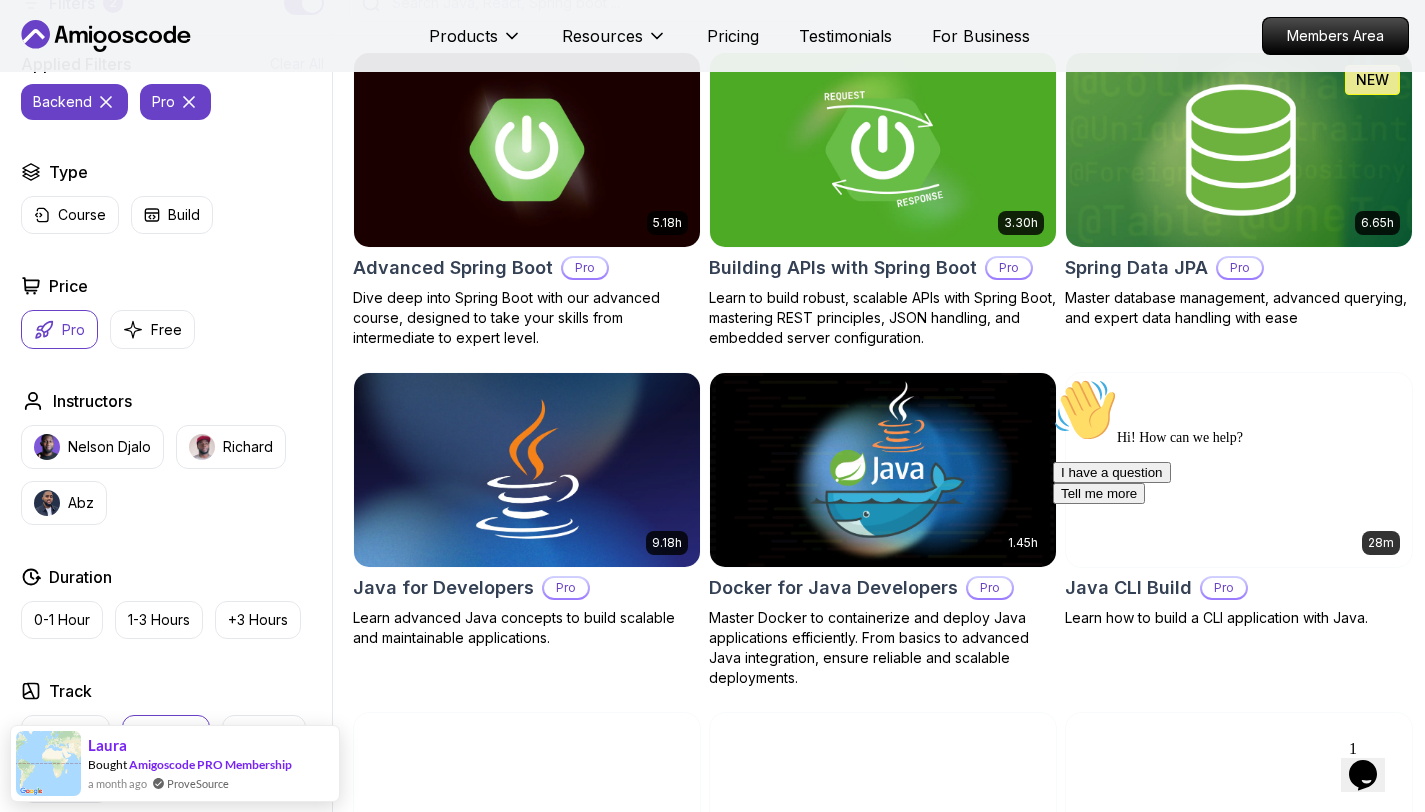 scroll, scrollTop: 625, scrollLeft: 0, axis: vertical 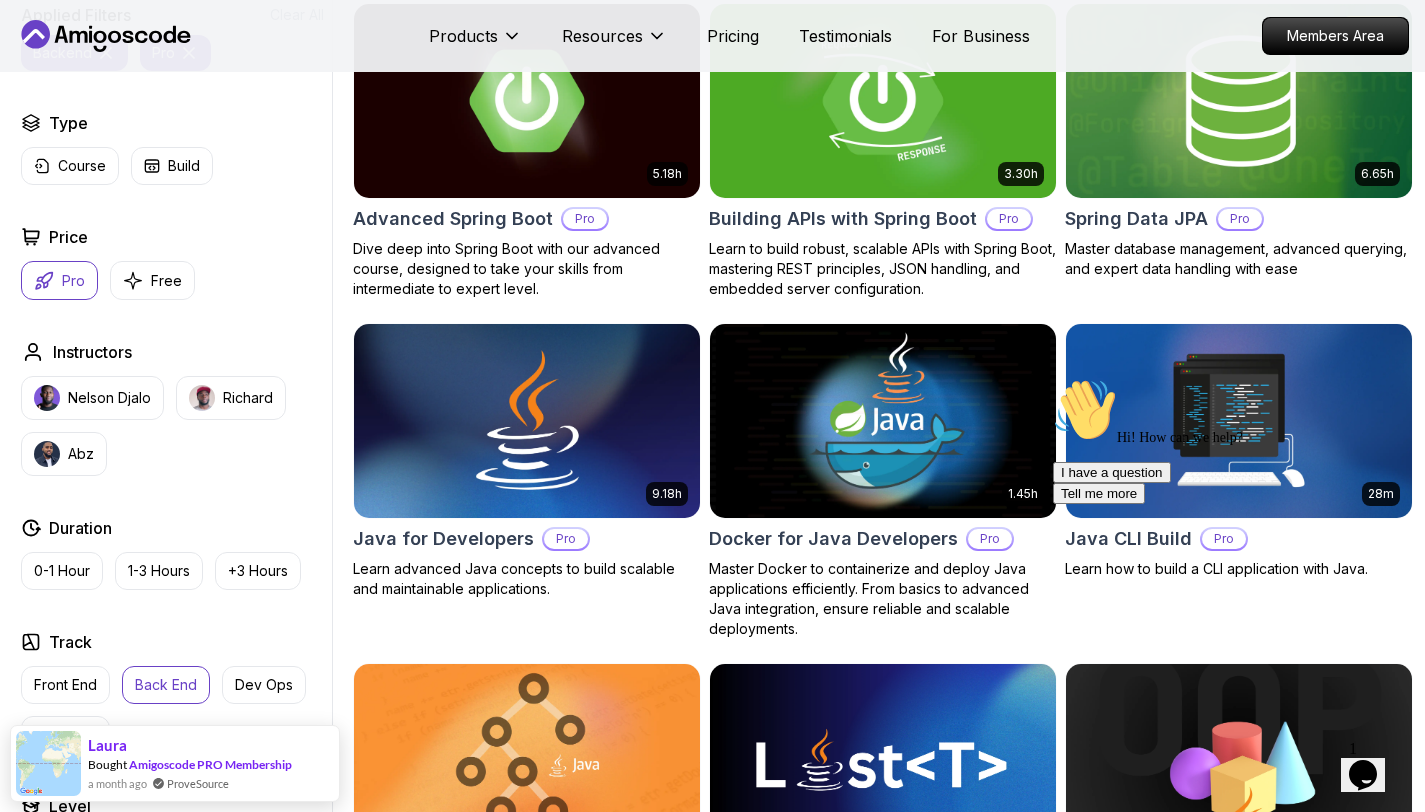 click at bounding box center [882, 100] 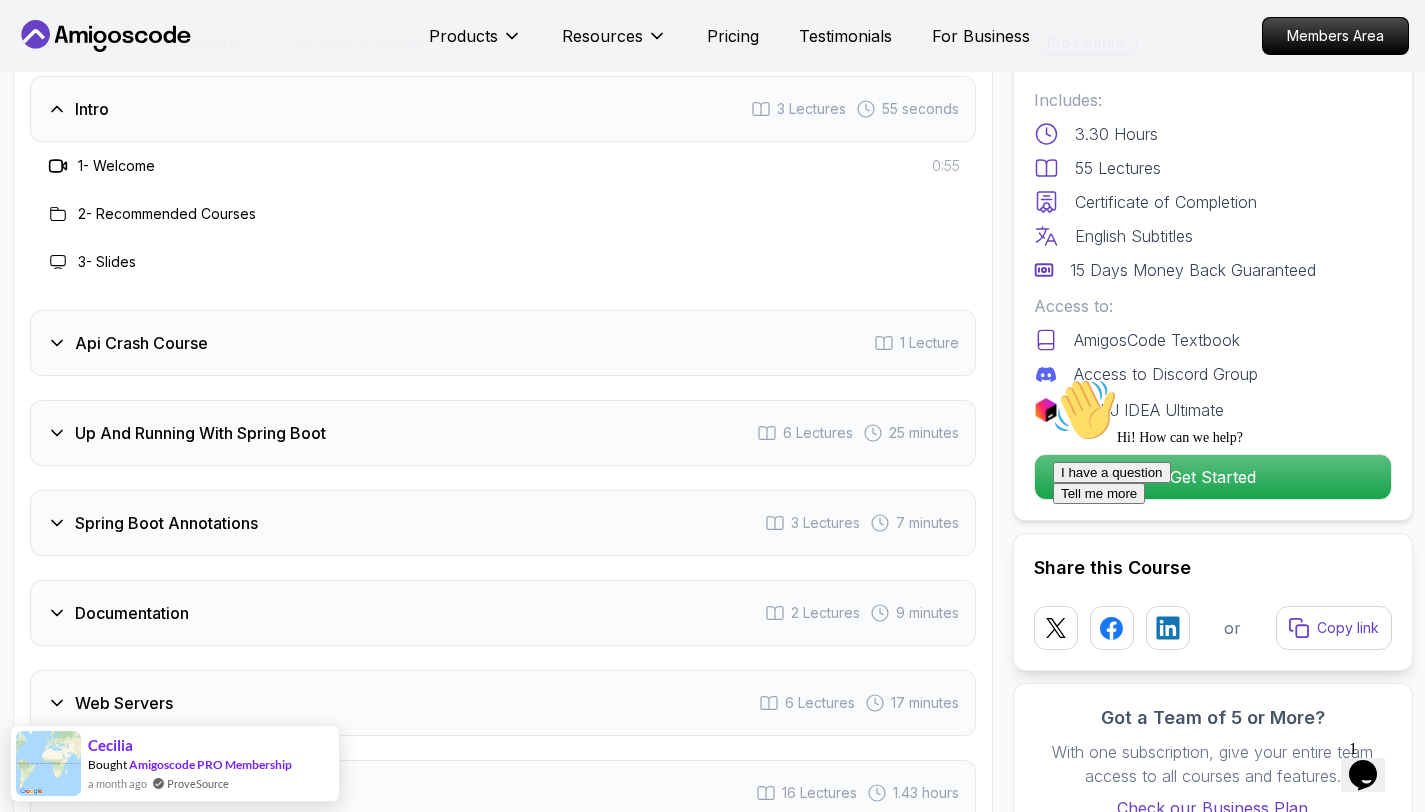scroll, scrollTop: 3266, scrollLeft: 0, axis: vertical 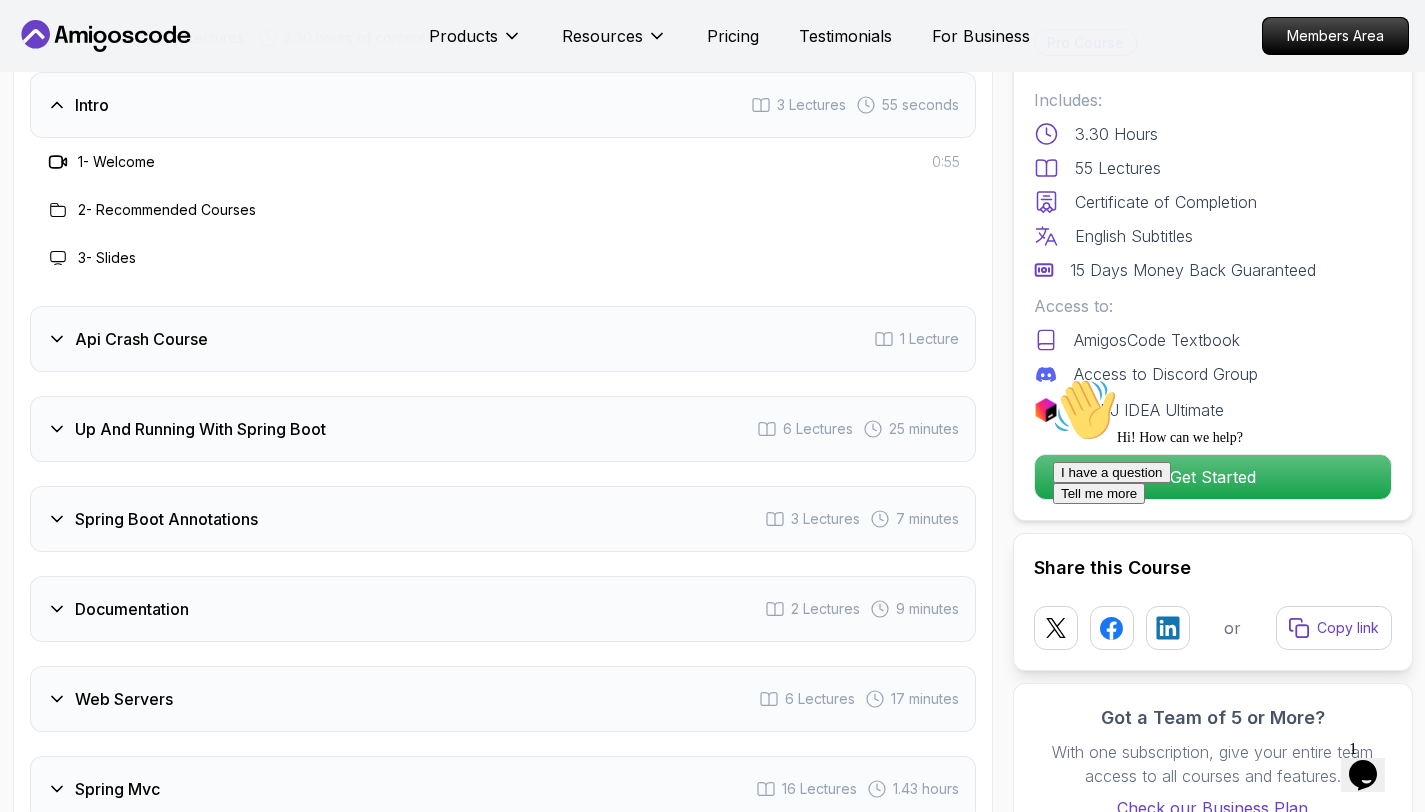 click on "Api Crash Course 1   Lecture" at bounding box center (503, 339) 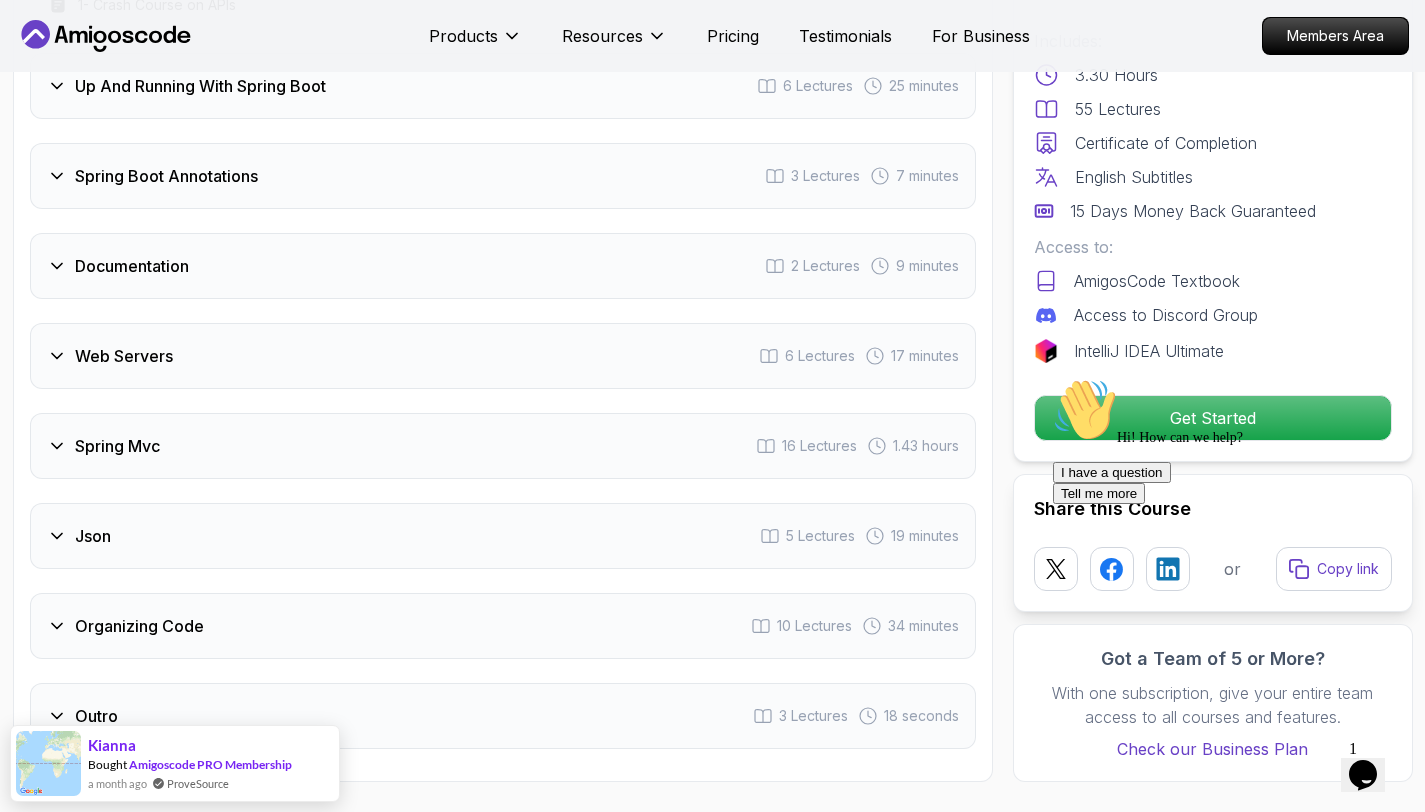 scroll, scrollTop: 3402, scrollLeft: 0, axis: vertical 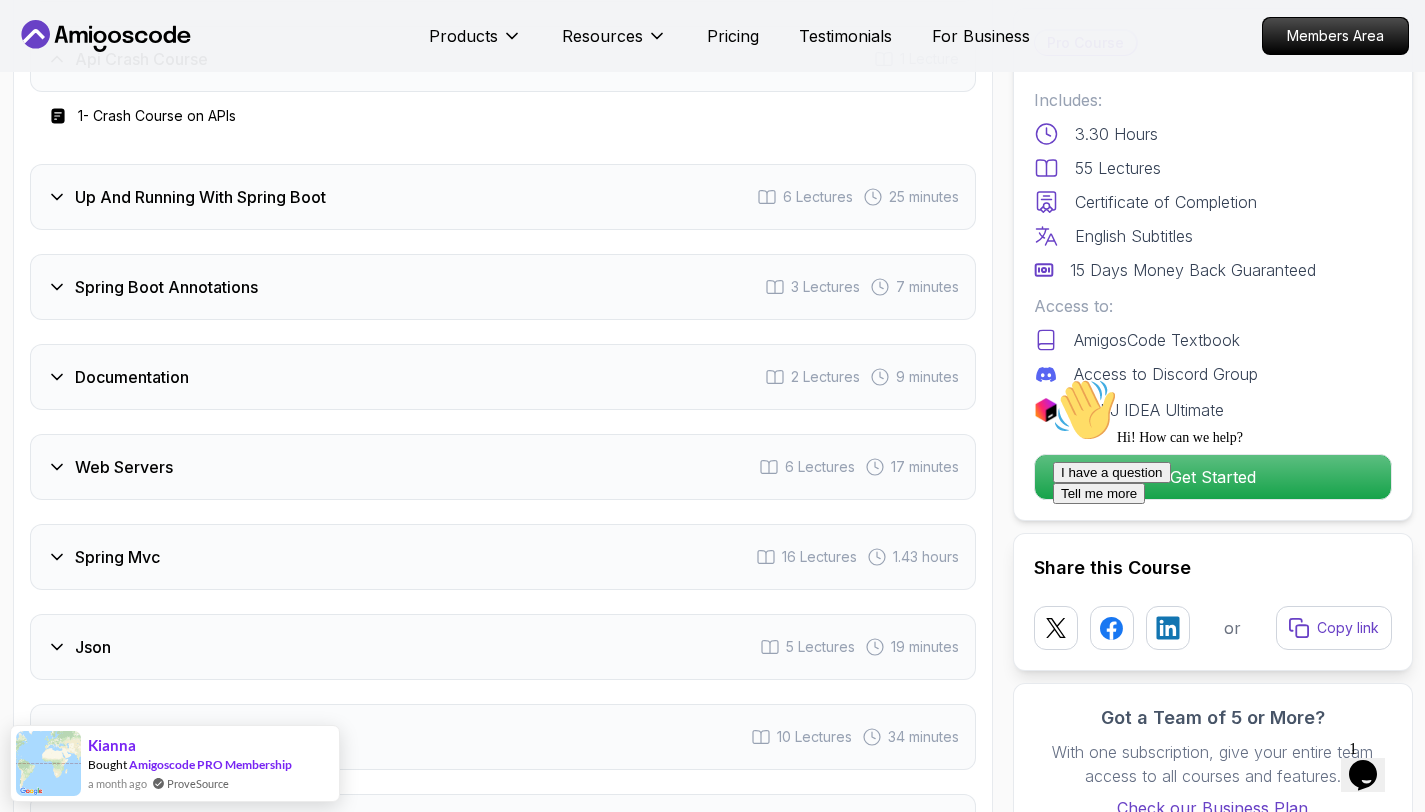 click on "Hi! How can we help? I have a question Tell me more" at bounding box center [1233, 441] 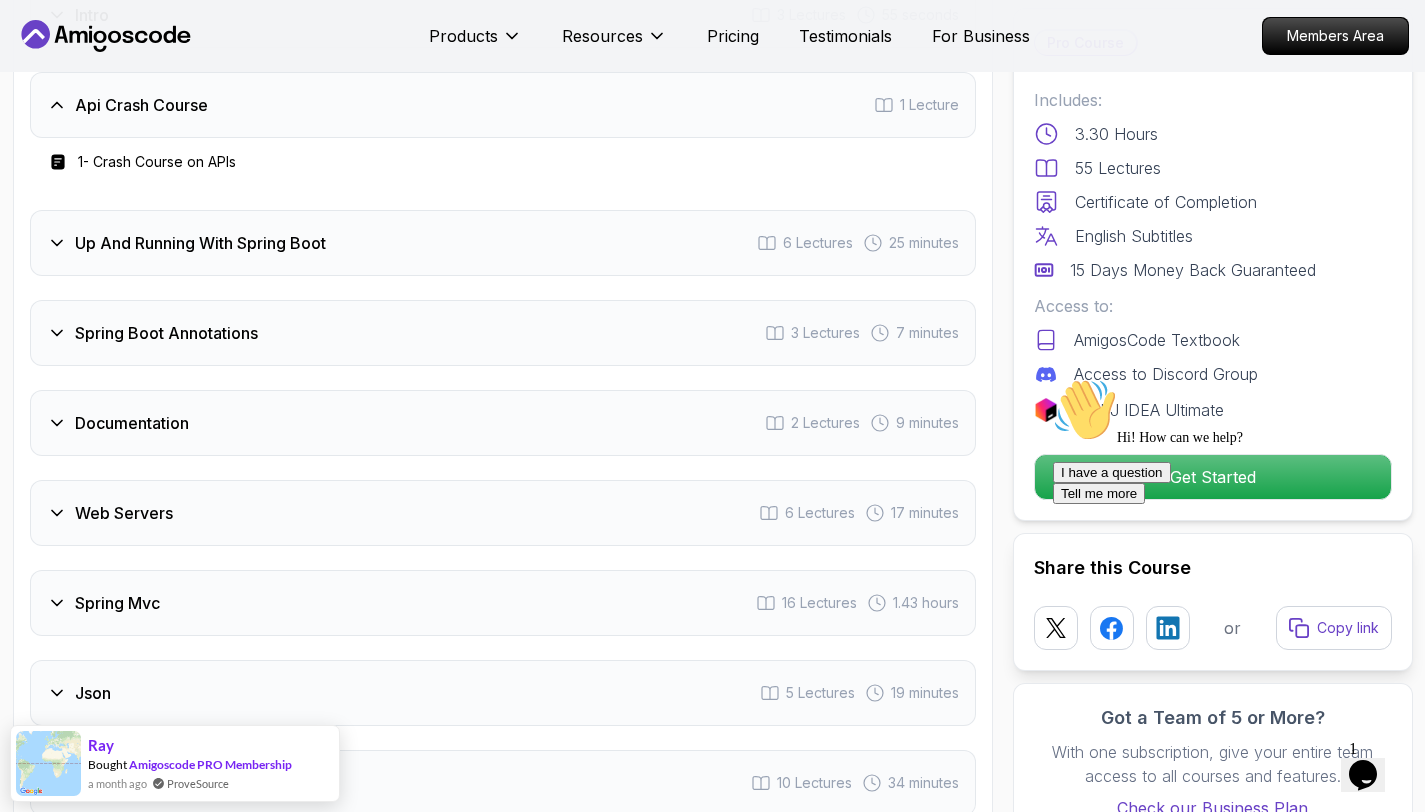 scroll, scrollTop: 3351, scrollLeft: 0, axis: vertical 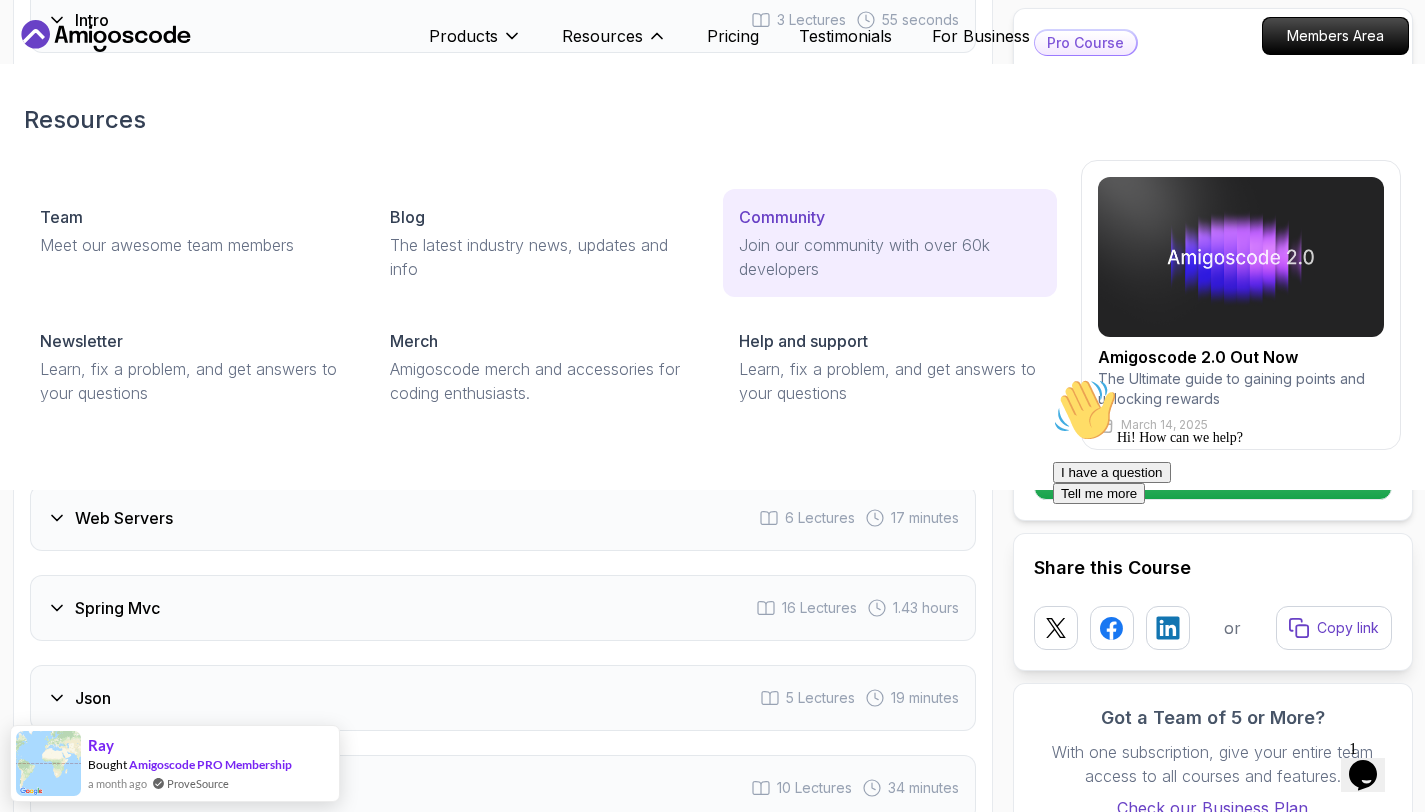 click on "Join our community with over 60k developers" at bounding box center (890, 257) 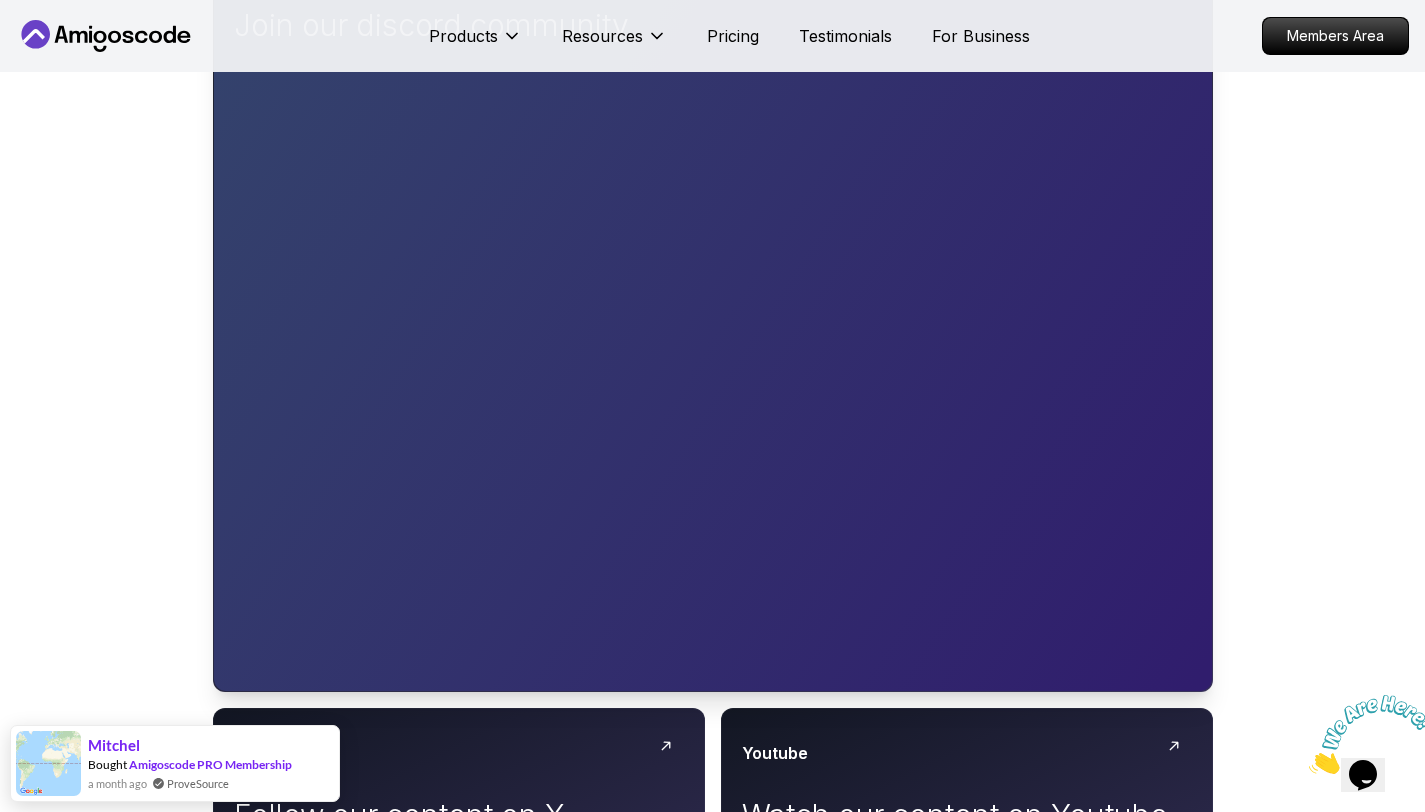 scroll, scrollTop: 591, scrollLeft: 0, axis: vertical 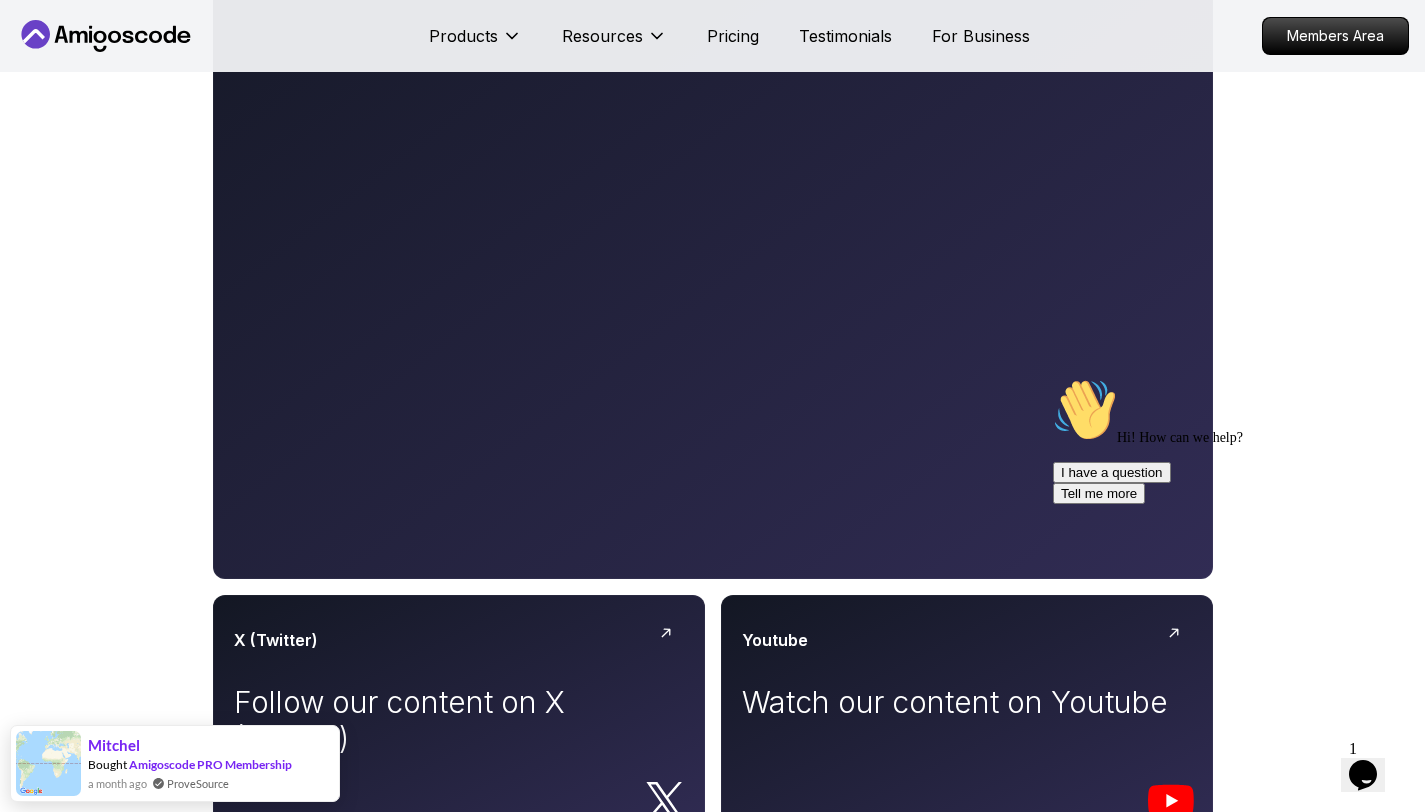 click at bounding box center (1233, 378) 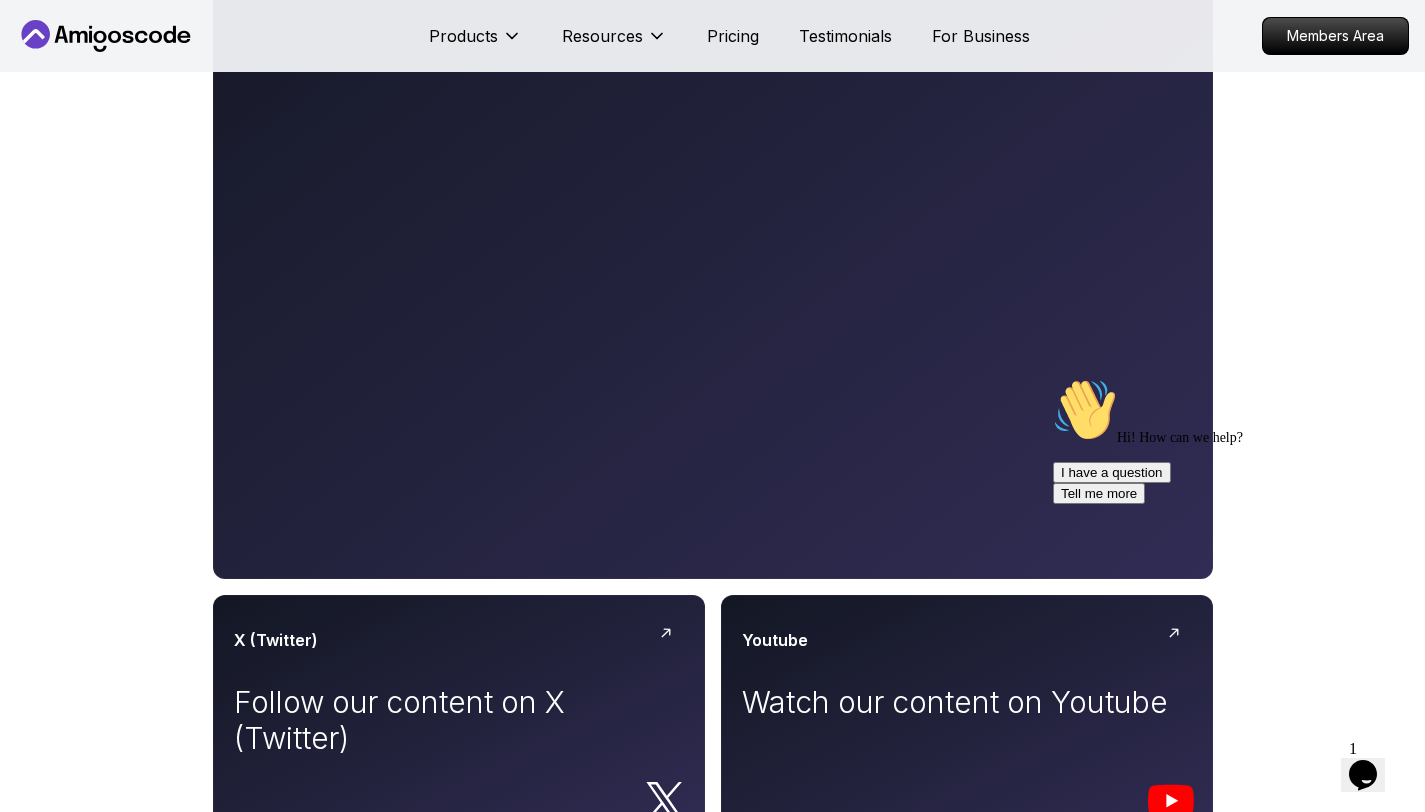 click at bounding box center (1053, 378) 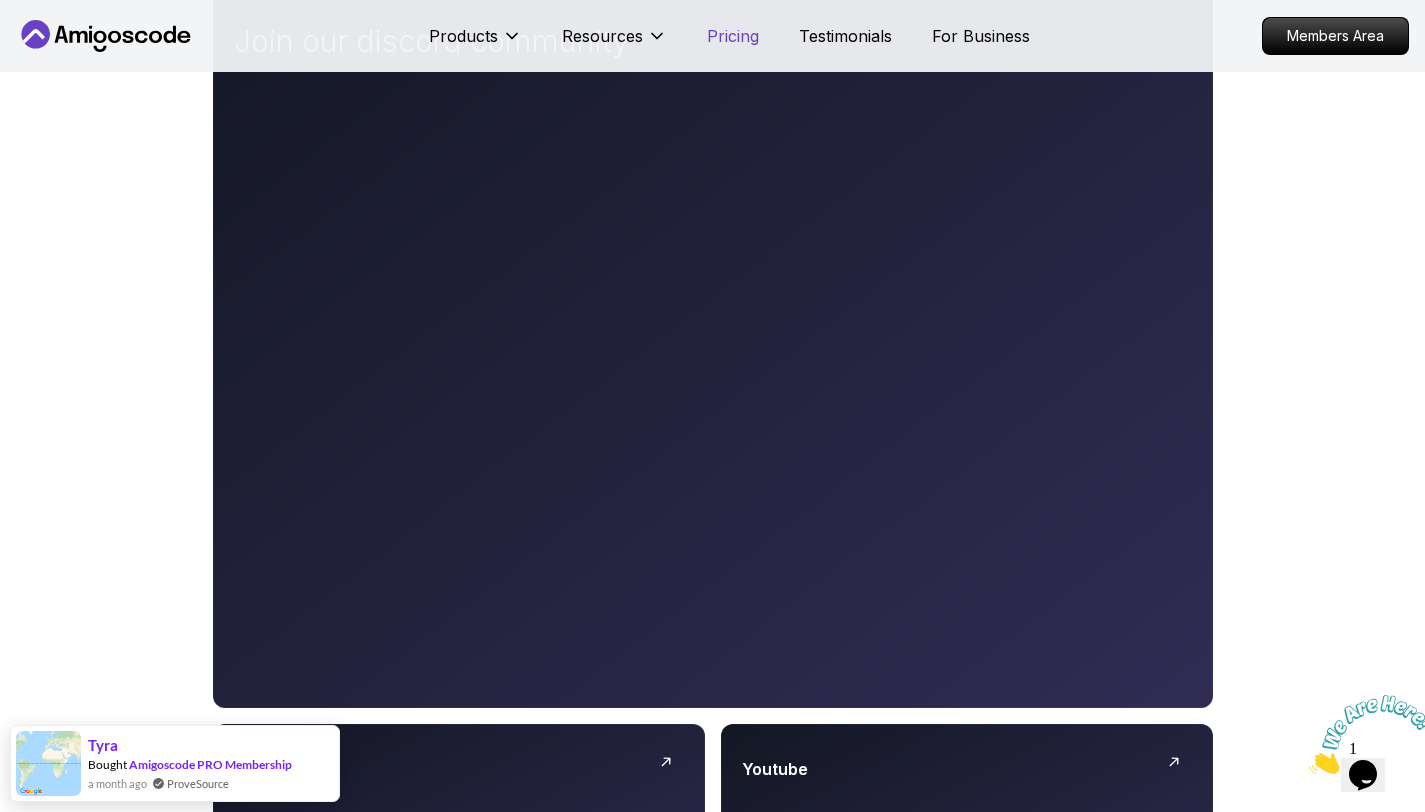 scroll, scrollTop: 0, scrollLeft: 0, axis: both 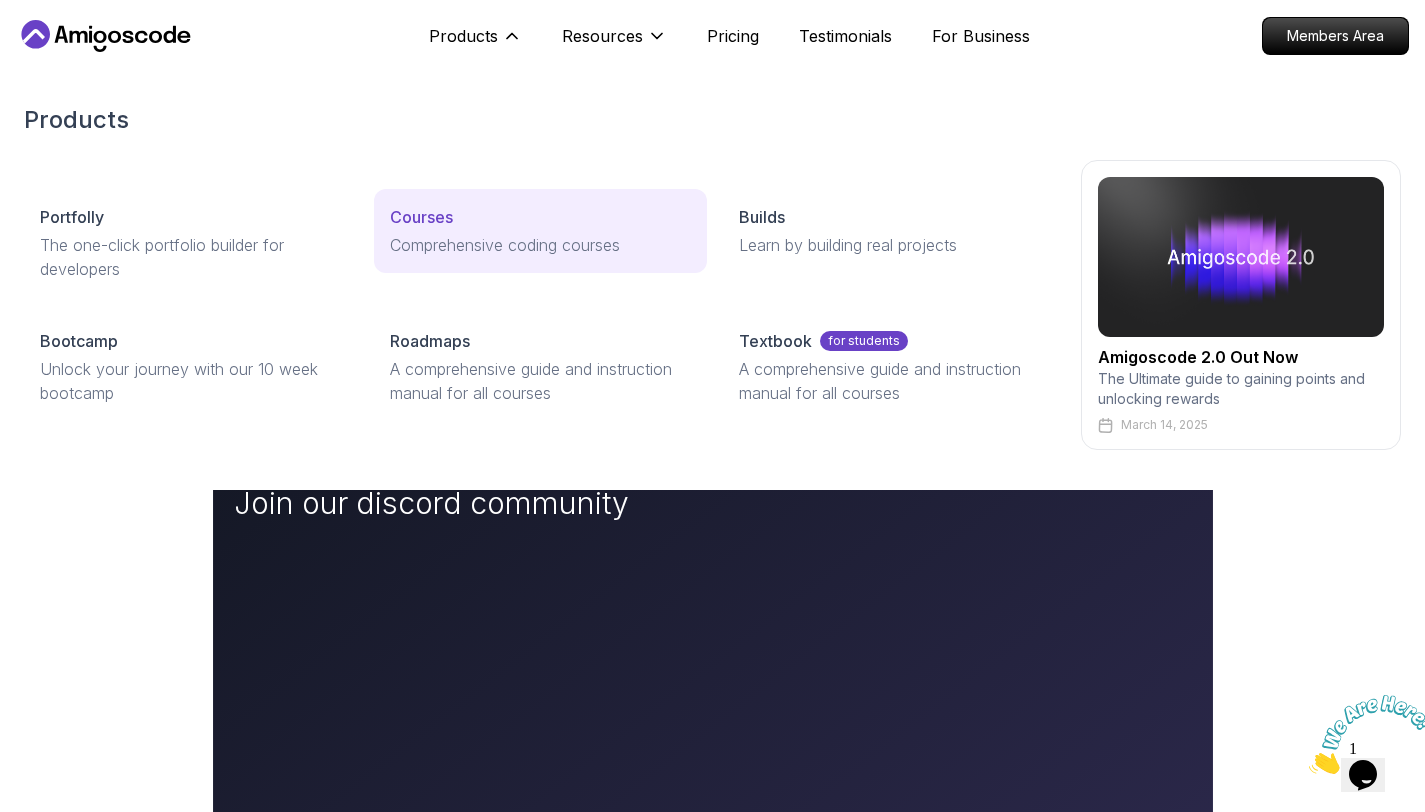 click on "Courses Comprehensive coding courses" at bounding box center (541, 231) 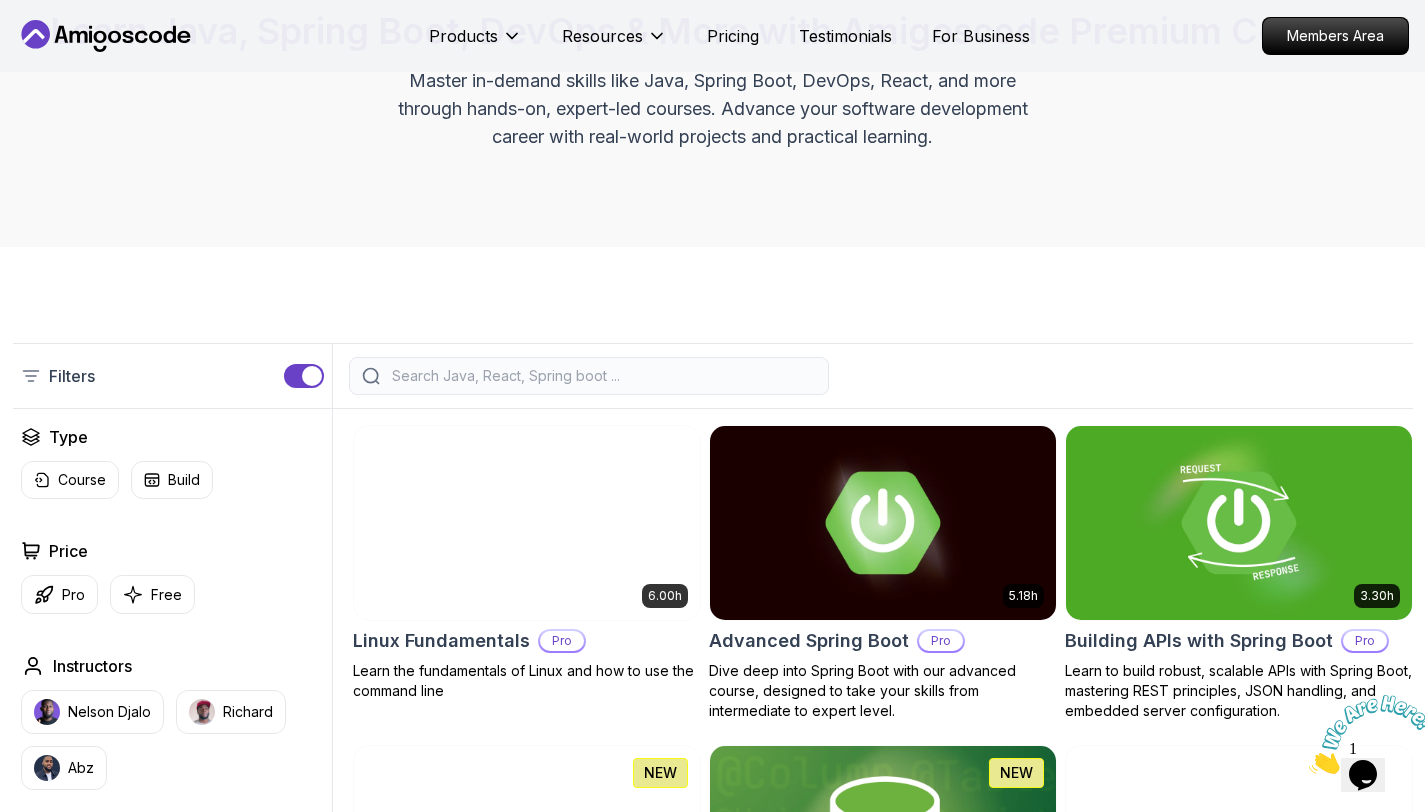 scroll, scrollTop: 606, scrollLeft: 0, axis: vertical 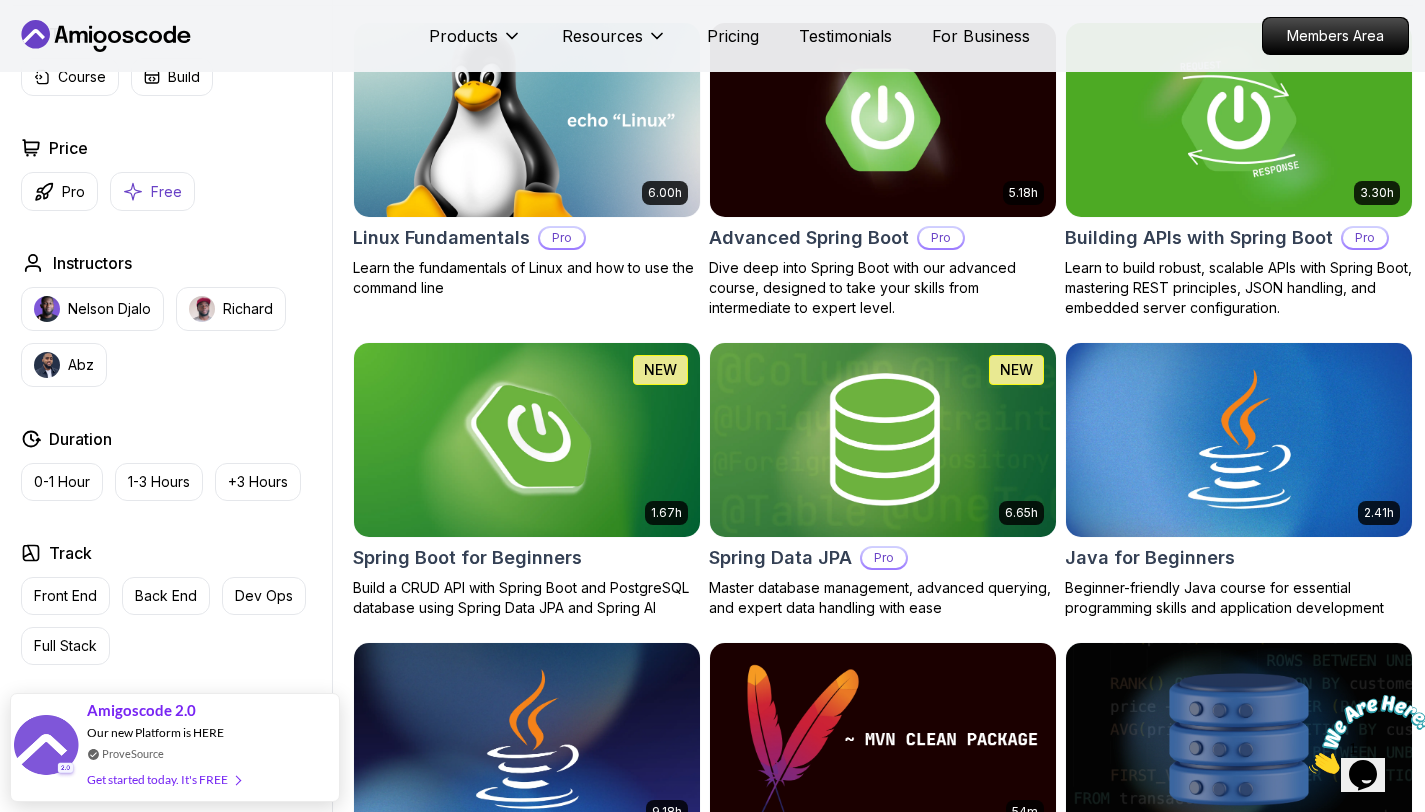 click on "Free" at bounding box center [152, 191] 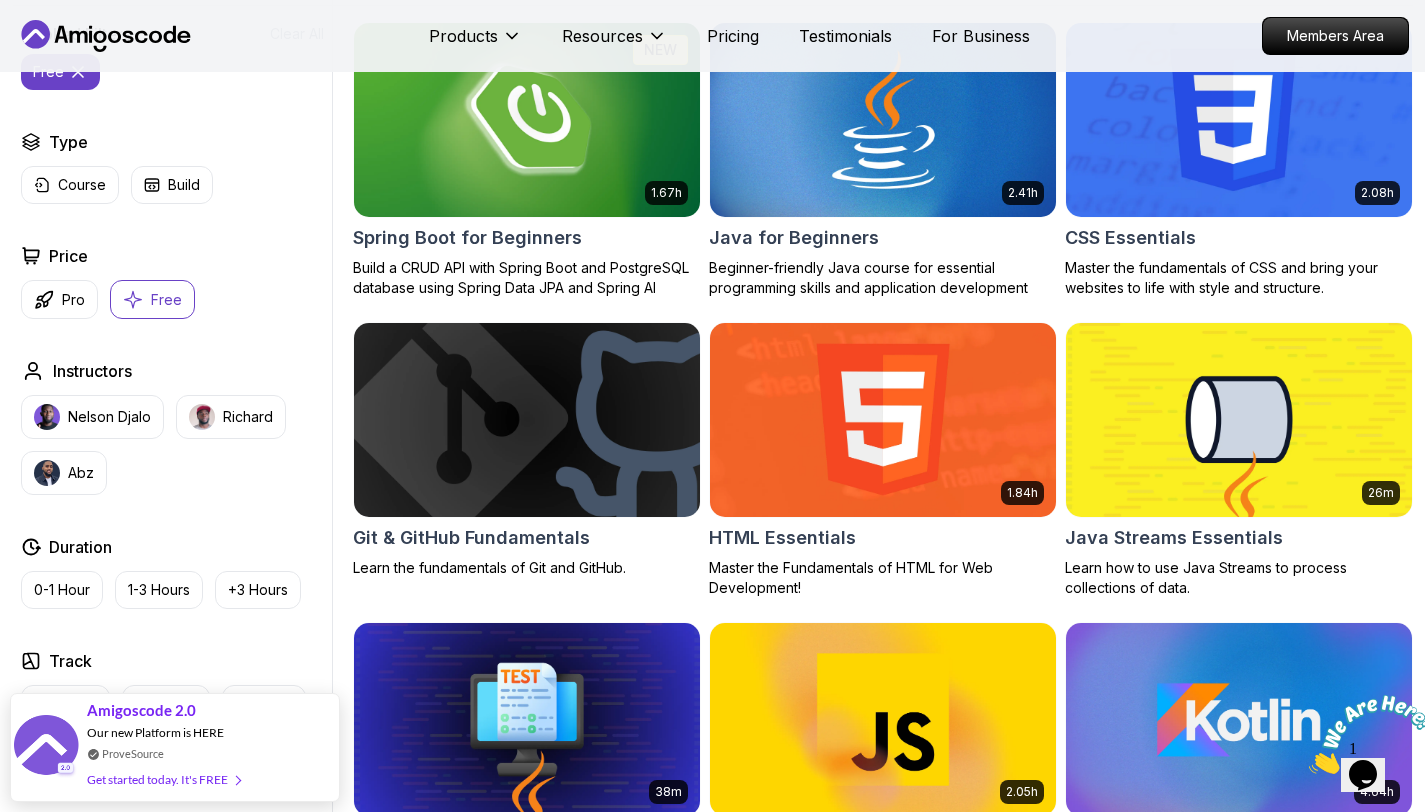 click at bounding box center [526, 419] 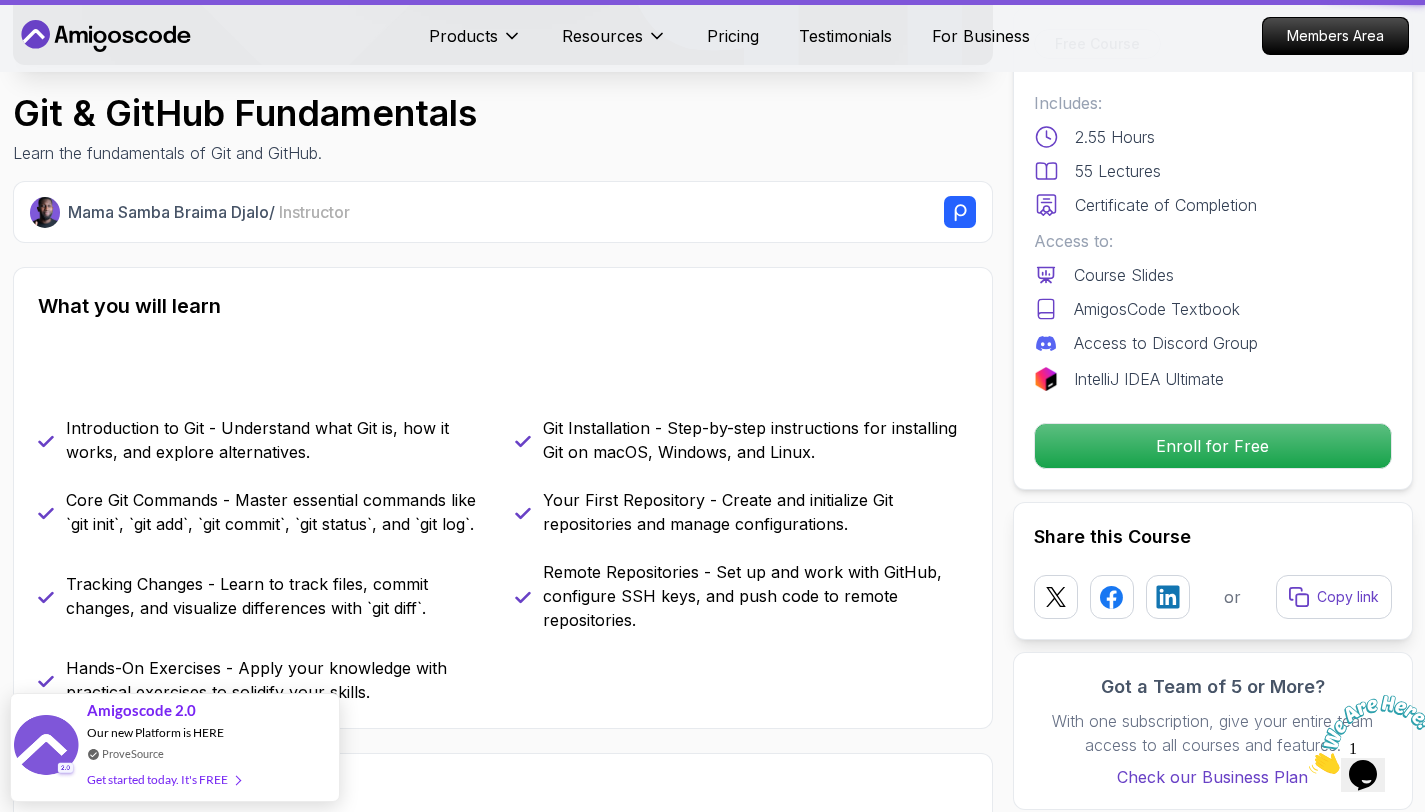 scroll, scrollTop: 0, scrollLeft: 0, axis: both 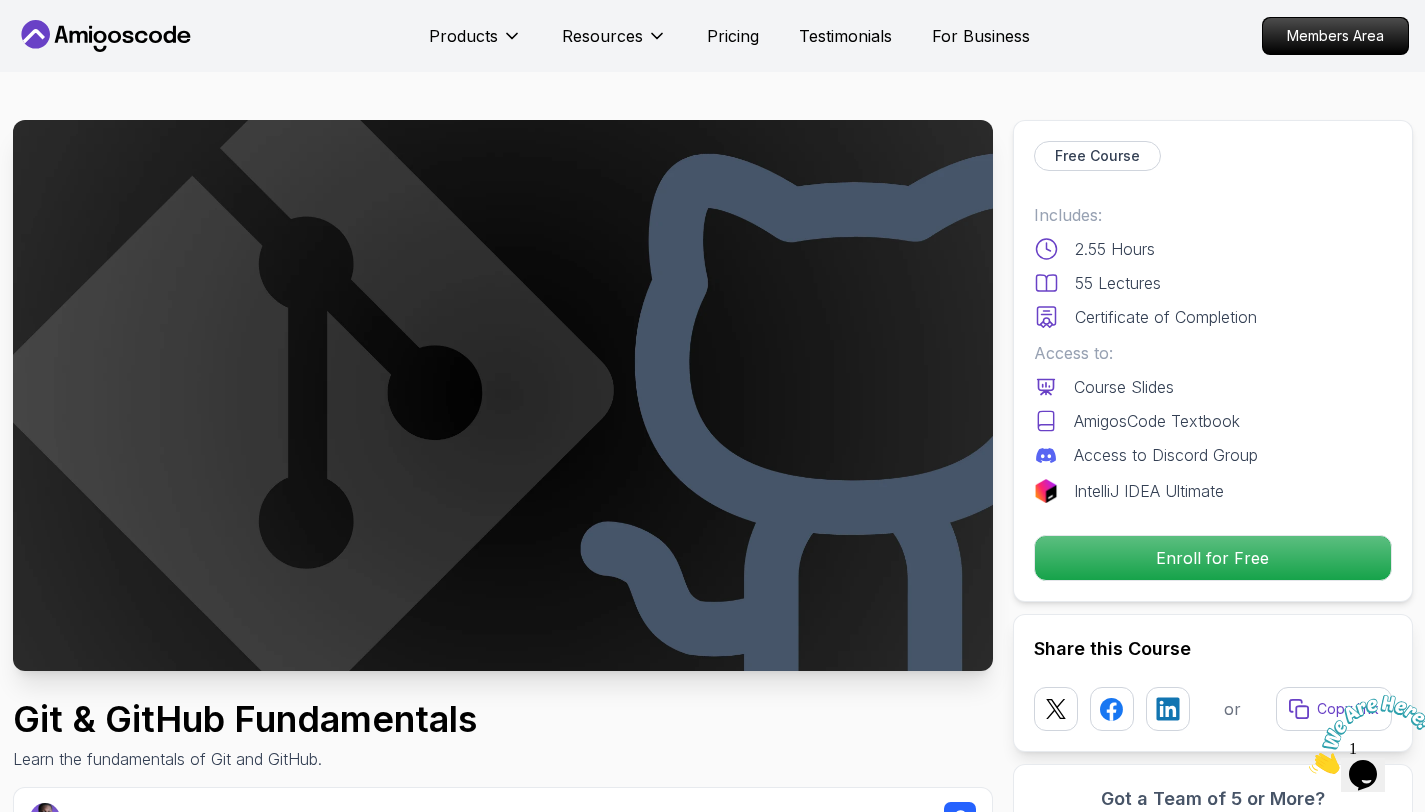 drag, startPoint x: 202, startPoint y: 33, endPoint x: 59, endPoint y: 33, distance: 143 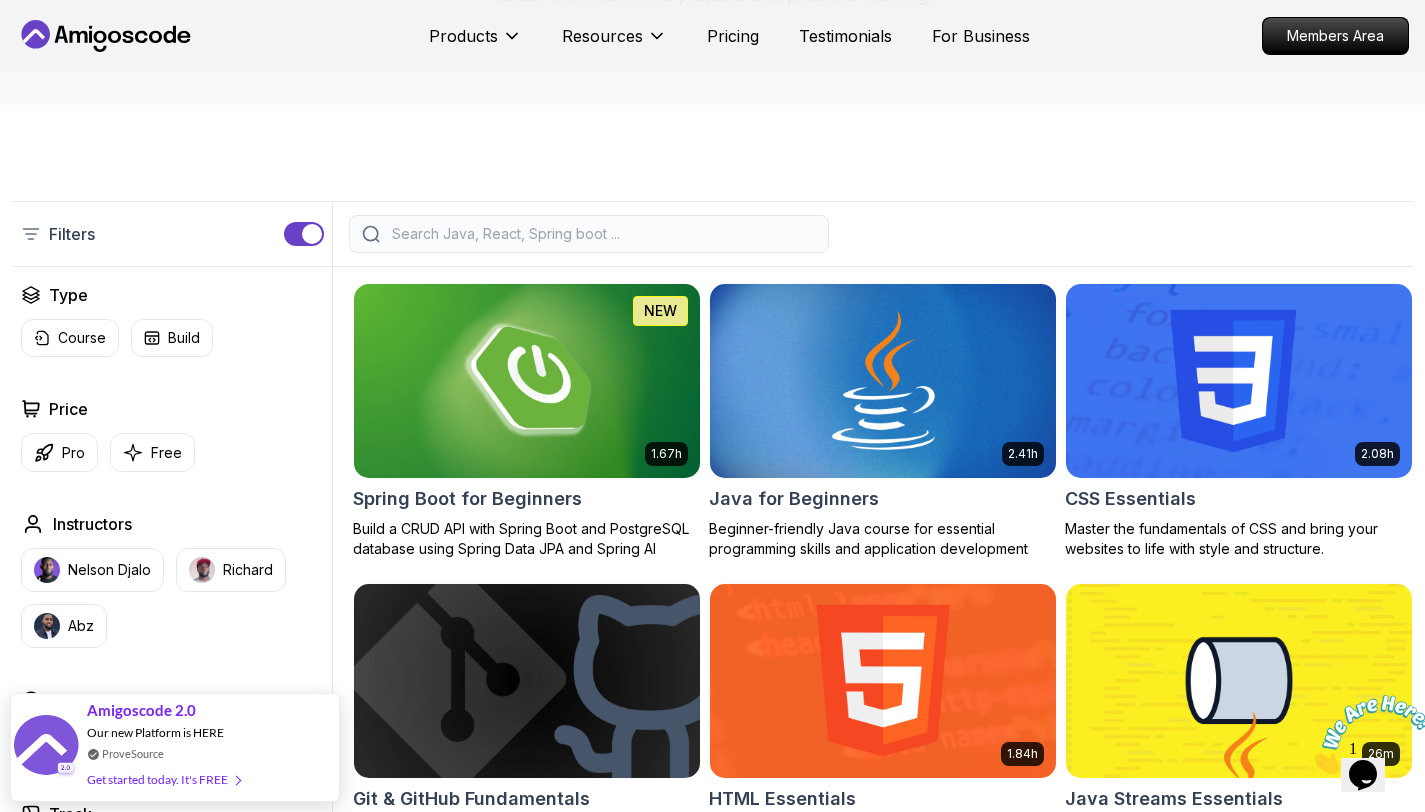 scroll, scrollTop: 221, scrollLeft: 0, axis: vertical 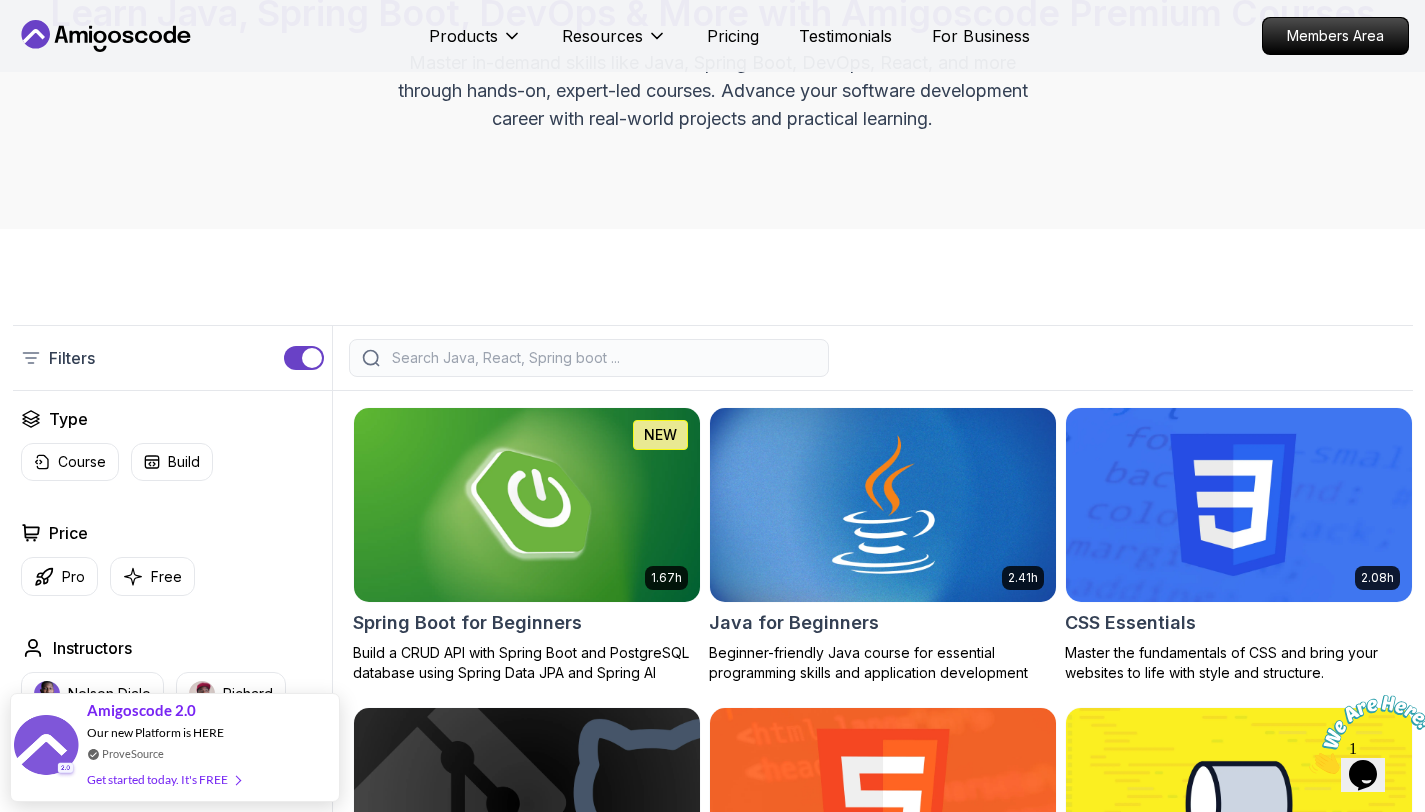 click on "Filters" at bounding box center [713, 358] 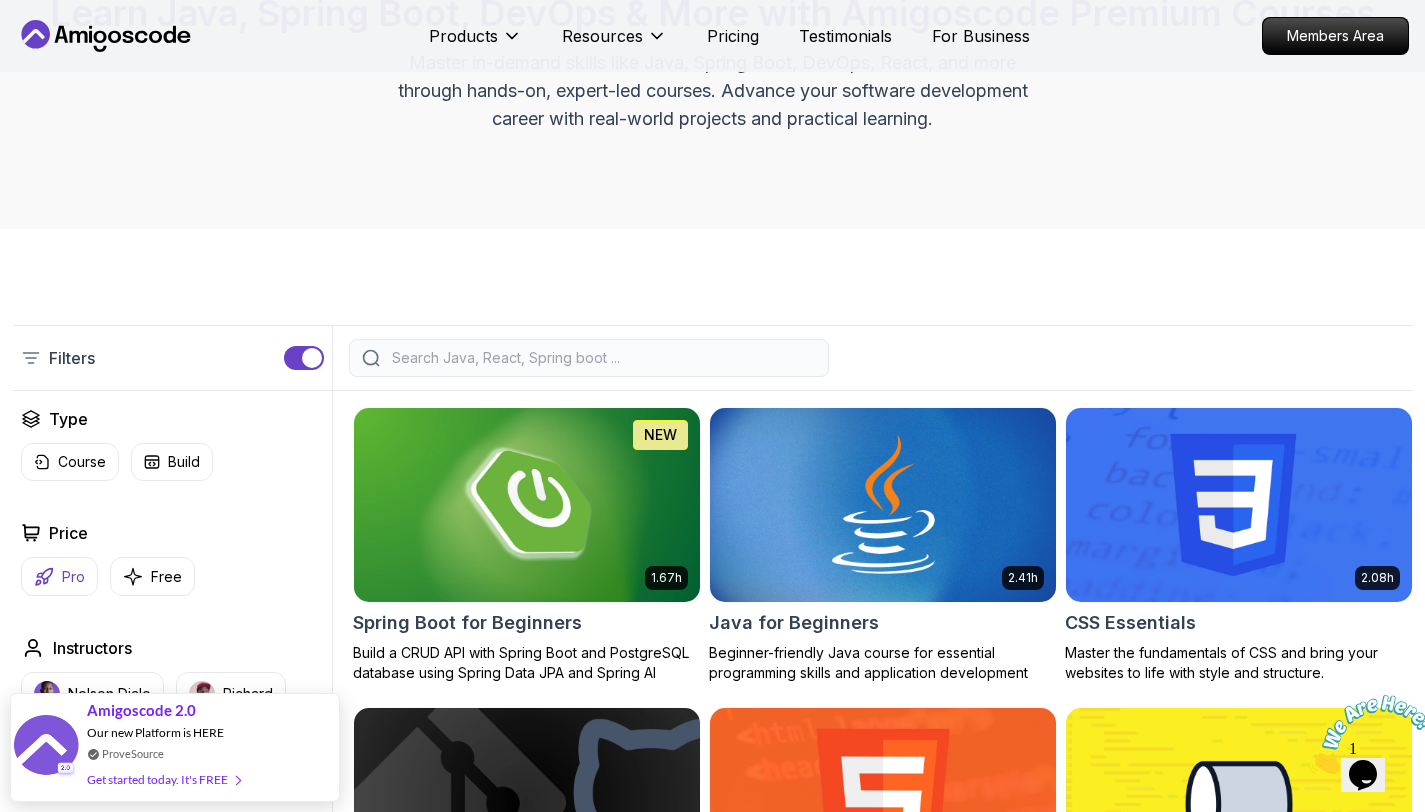 click on "Pro" at bounding box center (73, 577) 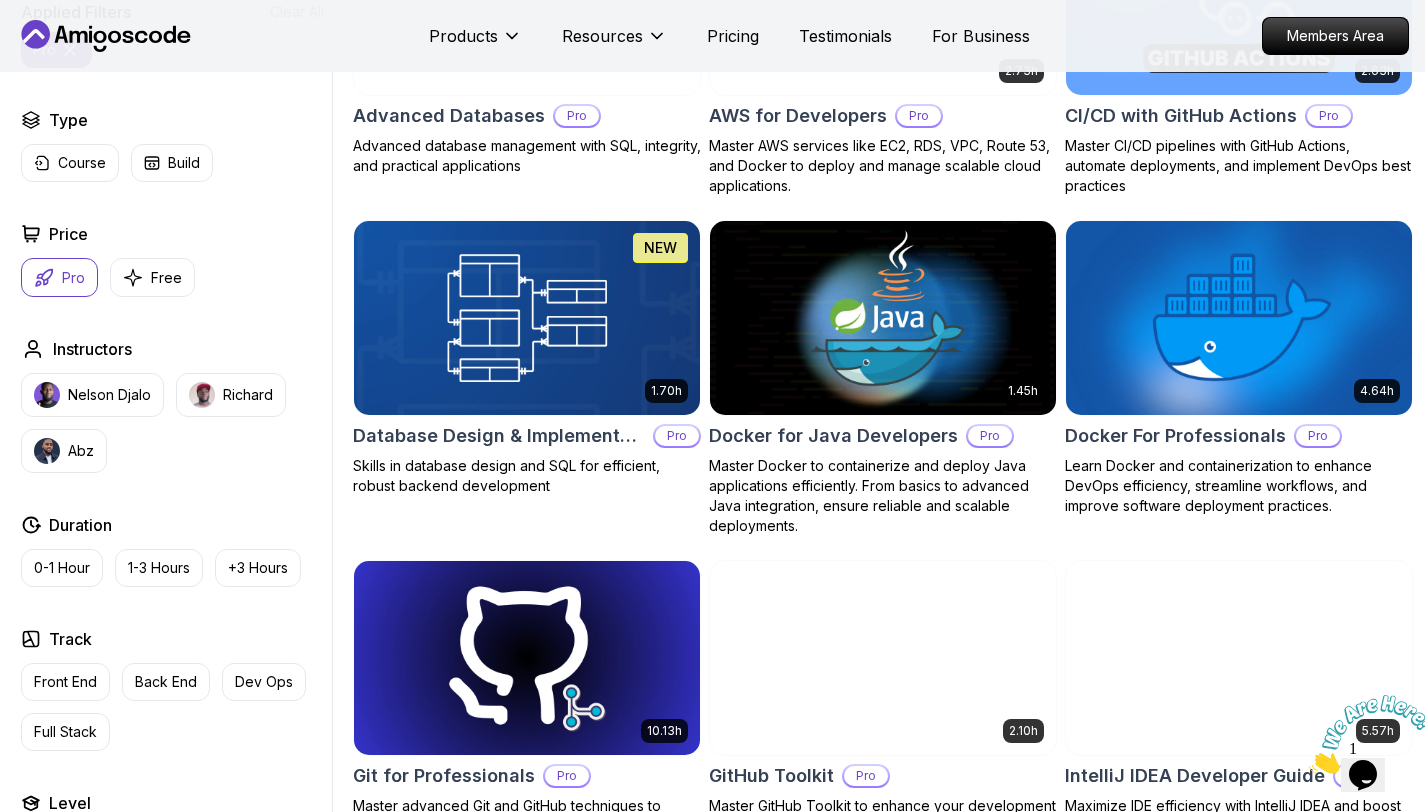 scroll, scrollTop: 697, scrollLeft: 0, axis: vertical 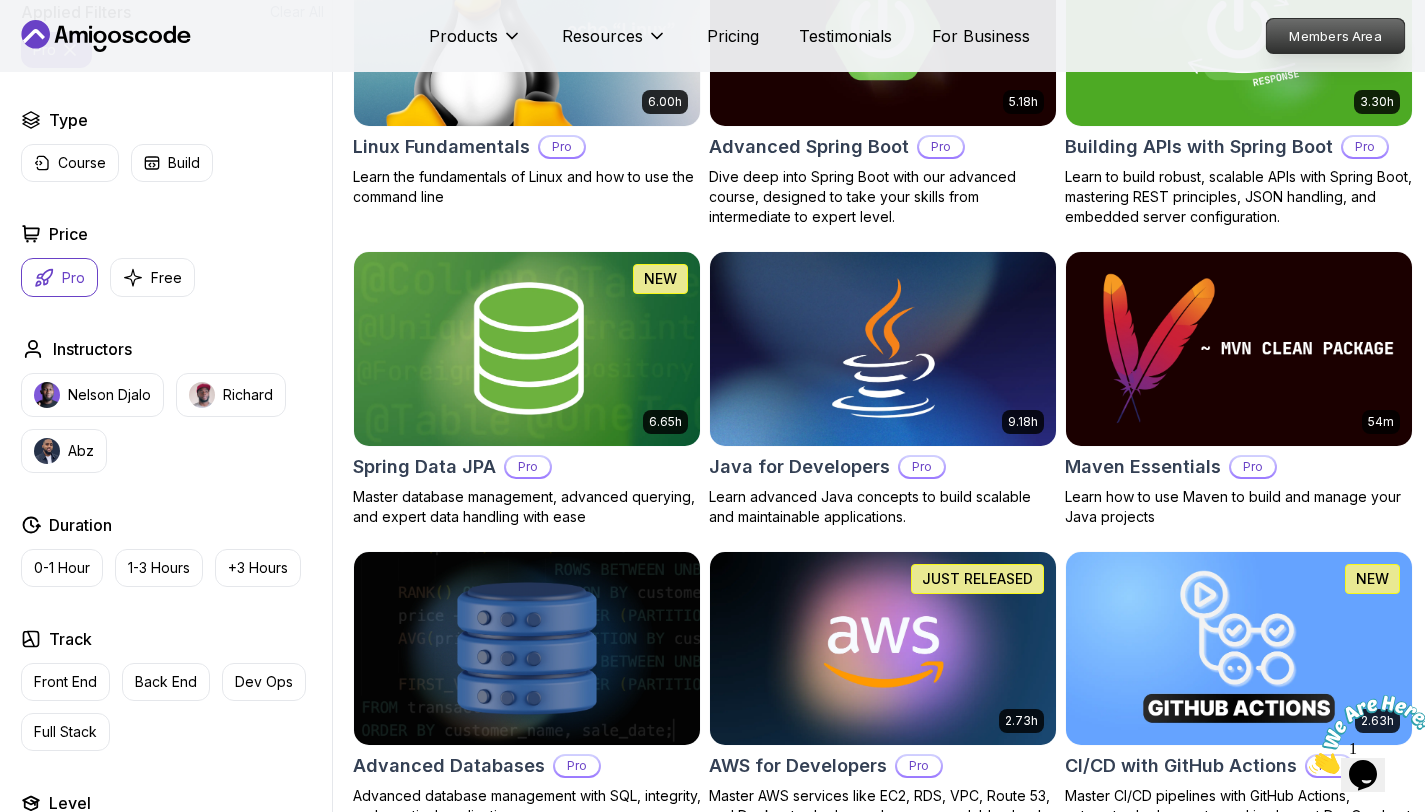 click on "Members Area" at bounding box center (1336, 36) 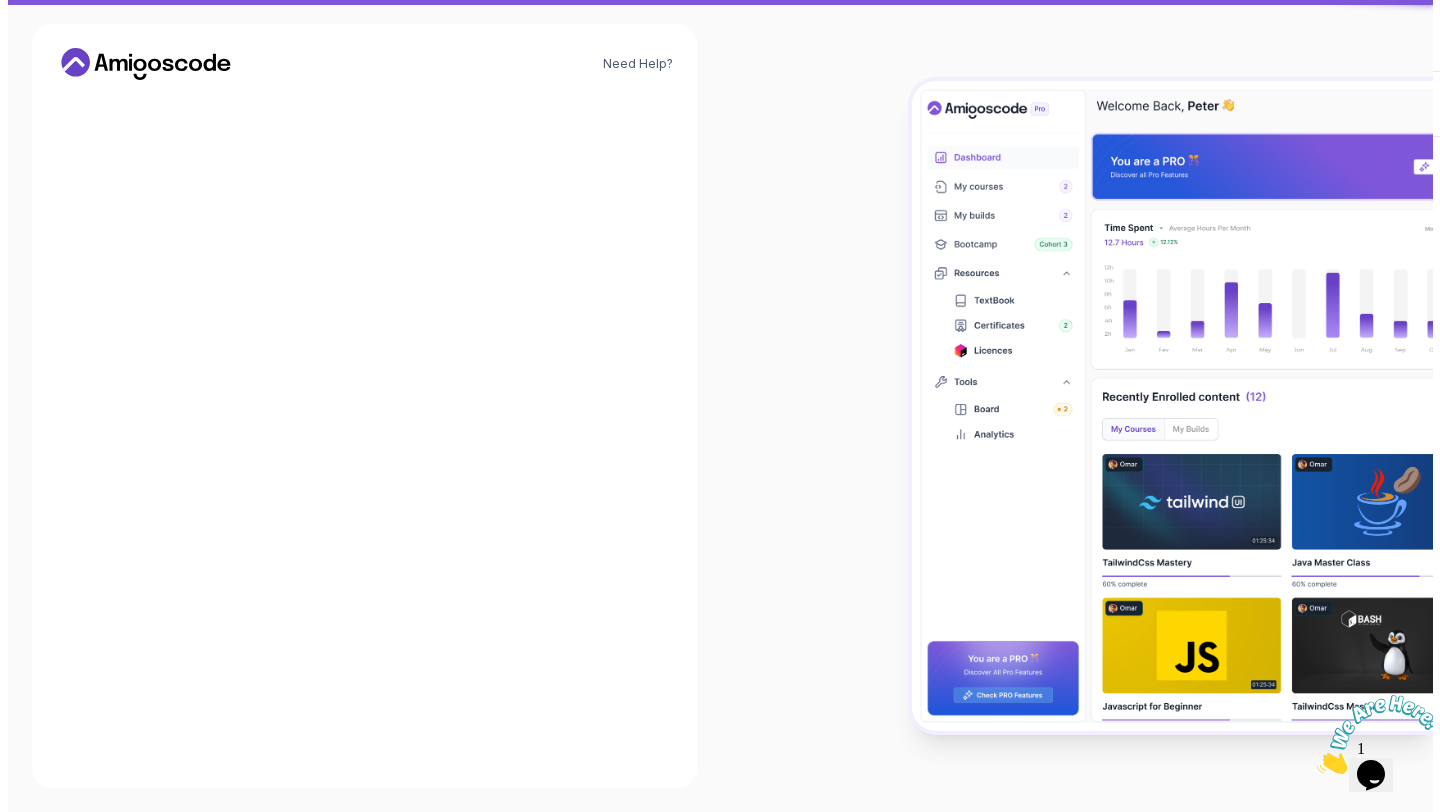 scroll, scrollTop: 0, scrollLeft: 0, axis: both 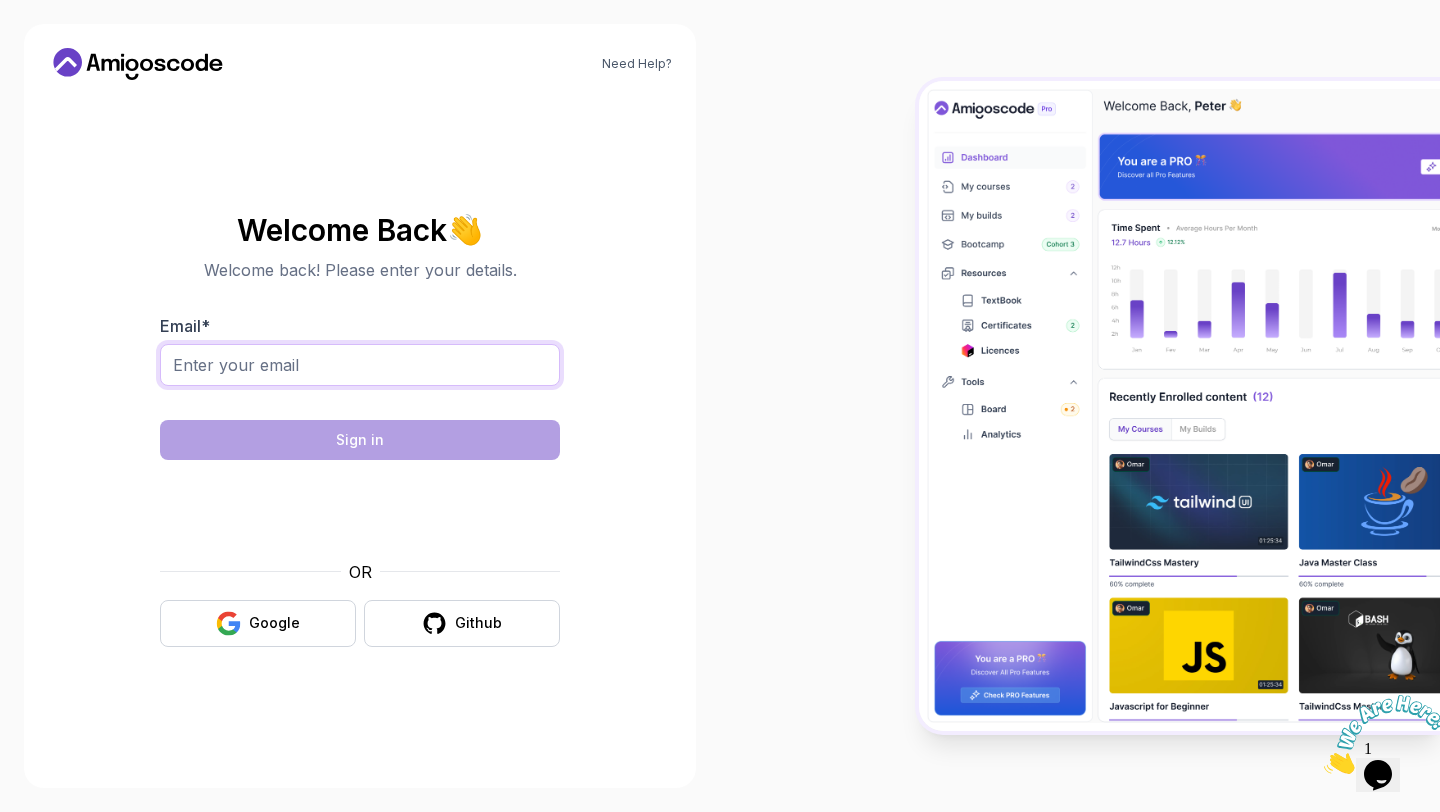 click on "Email *" at bounding box center [360, 365] 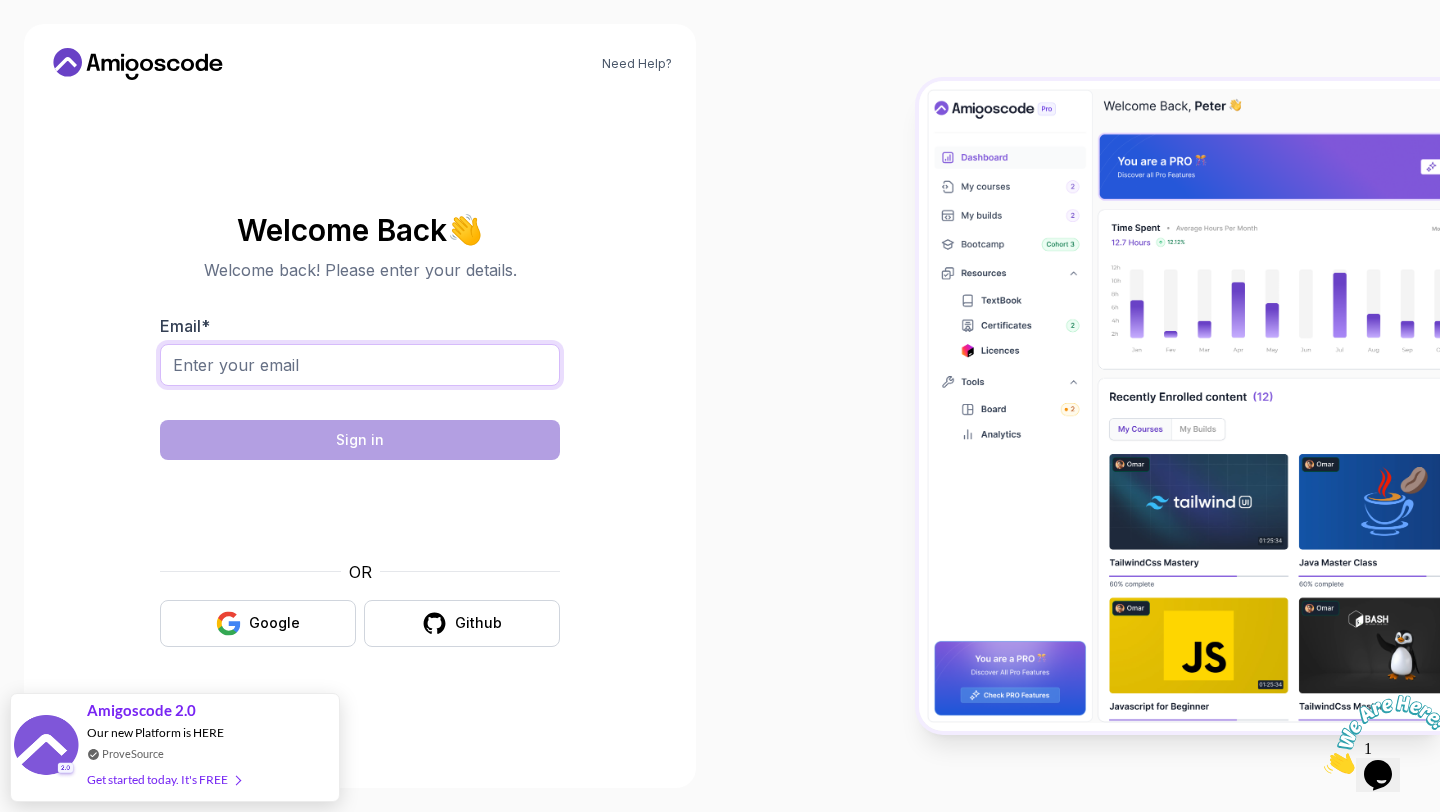 type on "deepalipaspule01@gmail.com" 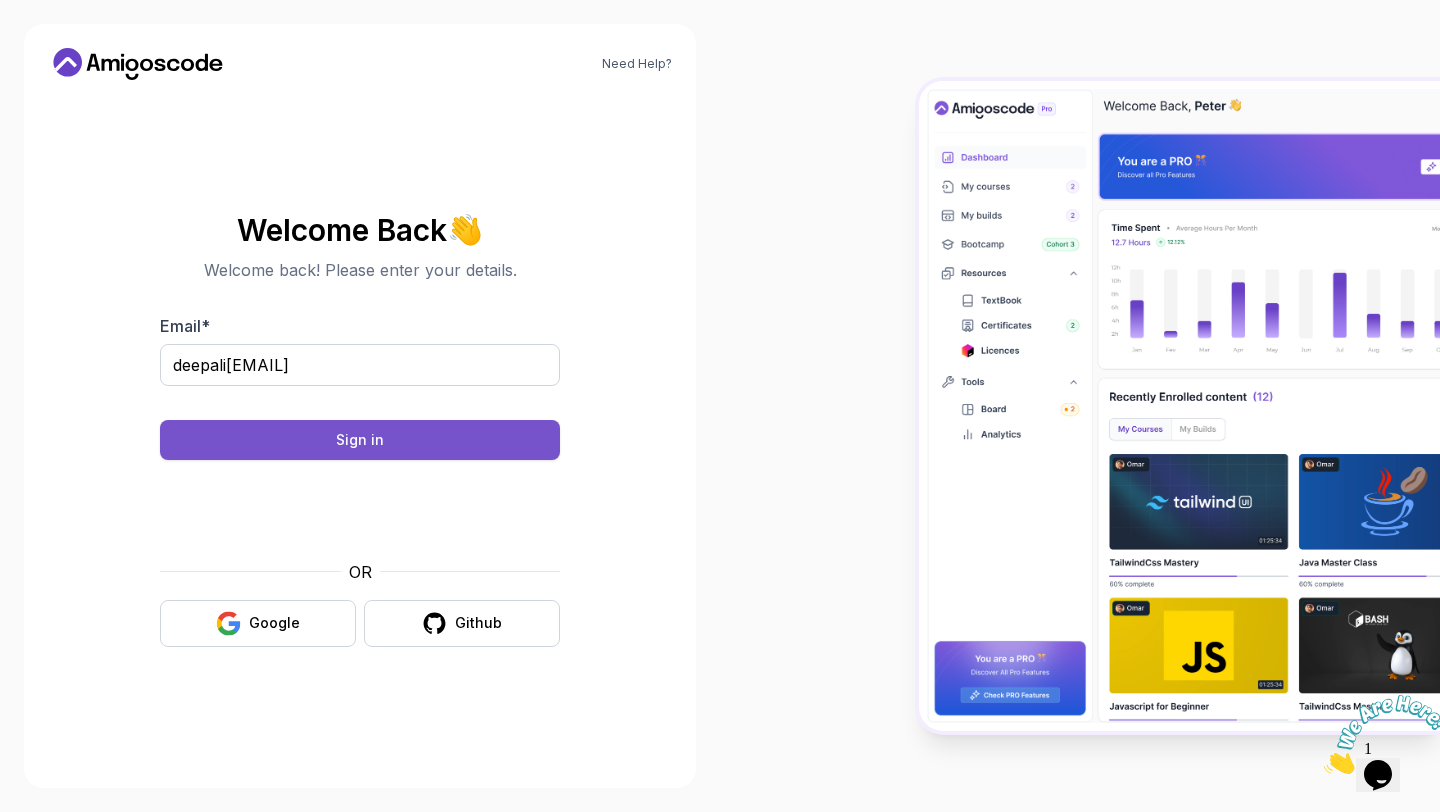 click on "Sign in" at bounding box center [360, 440] 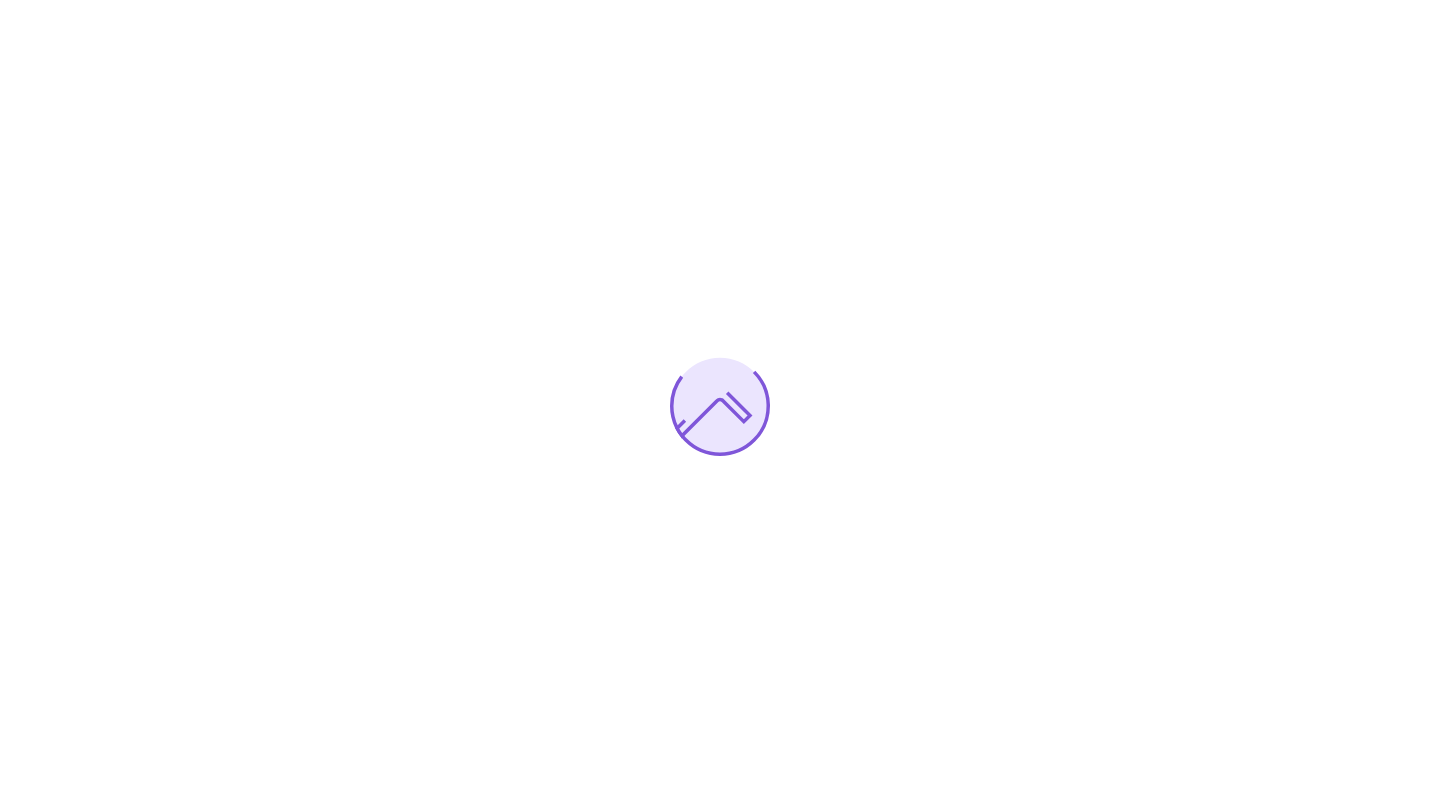 scroll, scrollTop: 0, scrollLeft: 0, axis: both 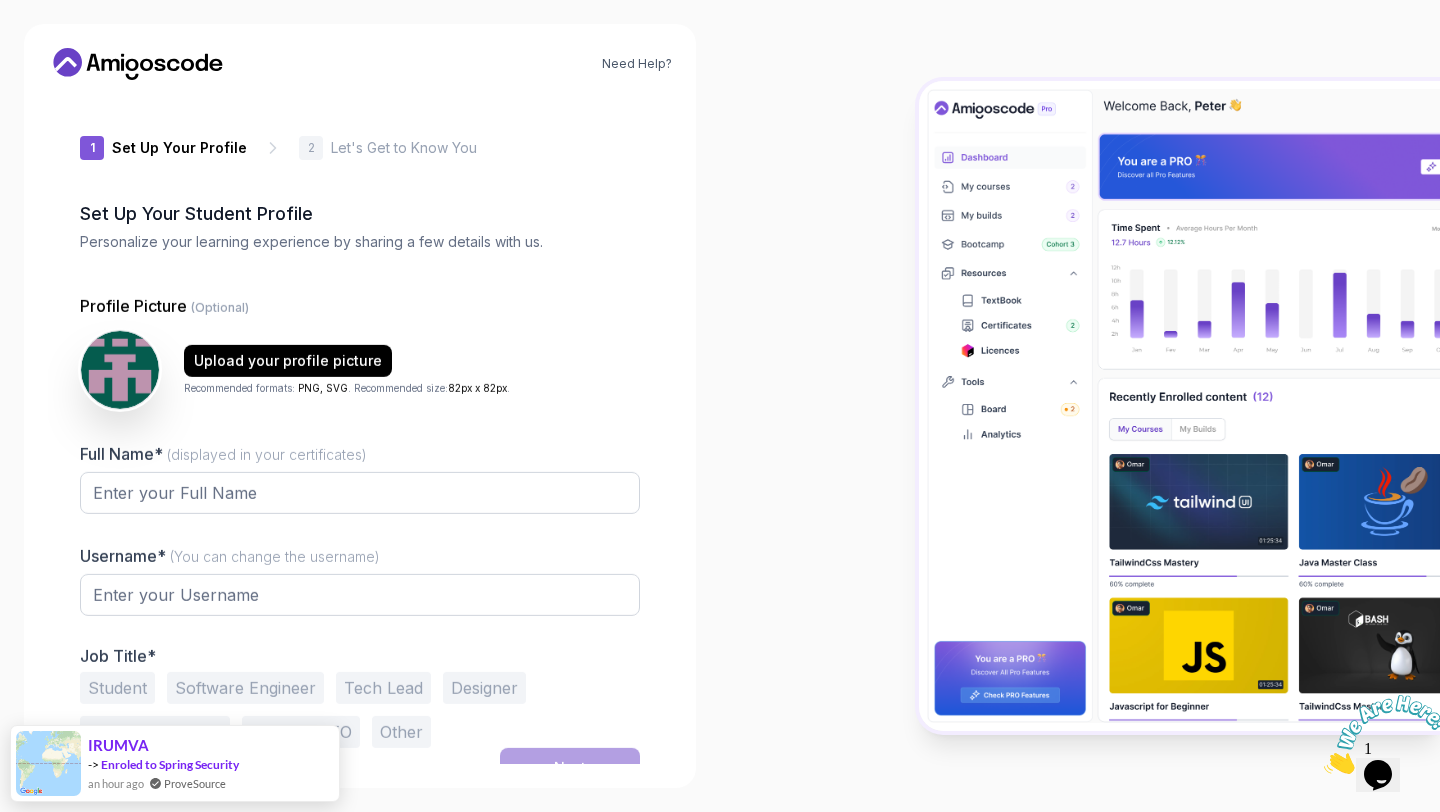 type on "jollycobra81afb" 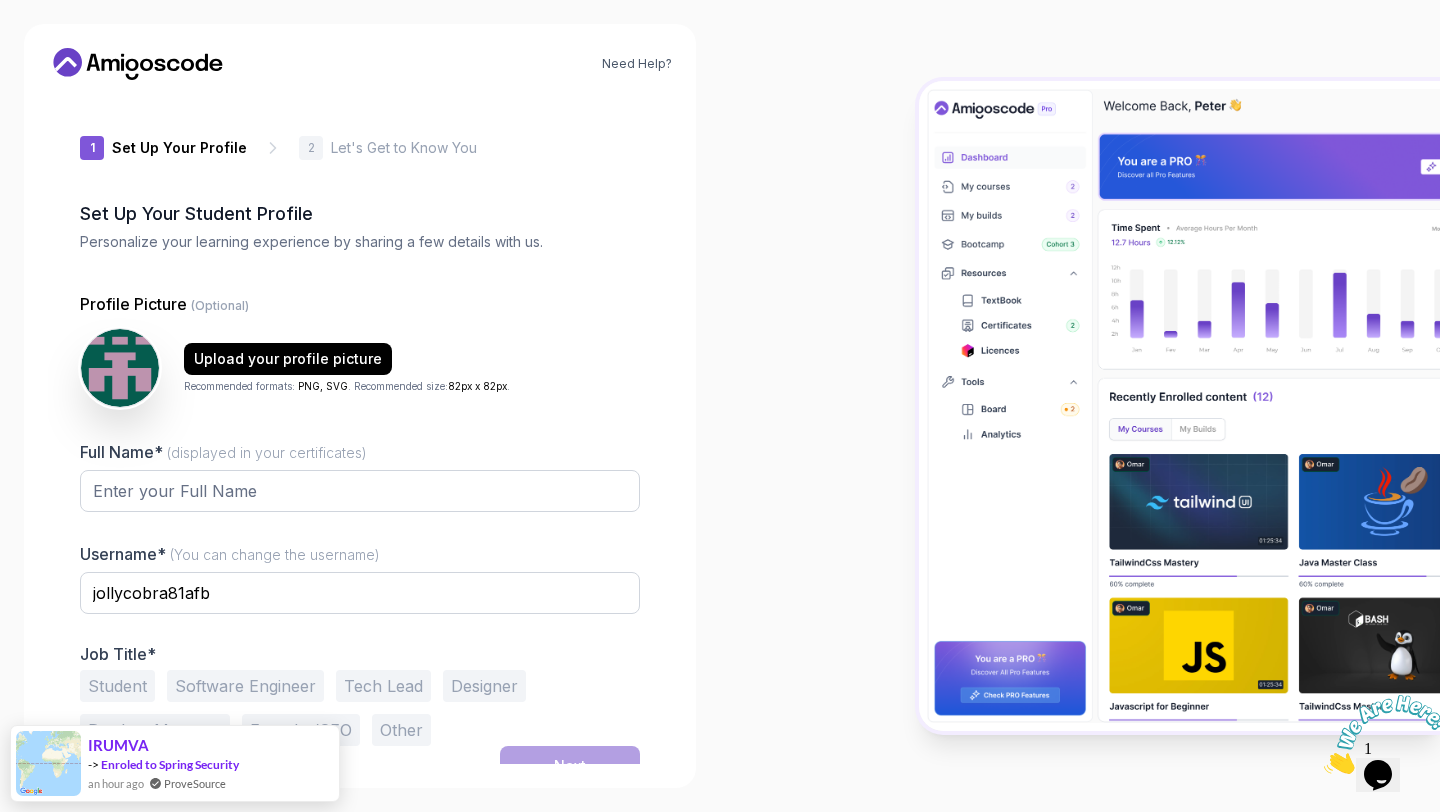 scroll, scrollTop: 22, scrollLeft: 0, axis: vertical 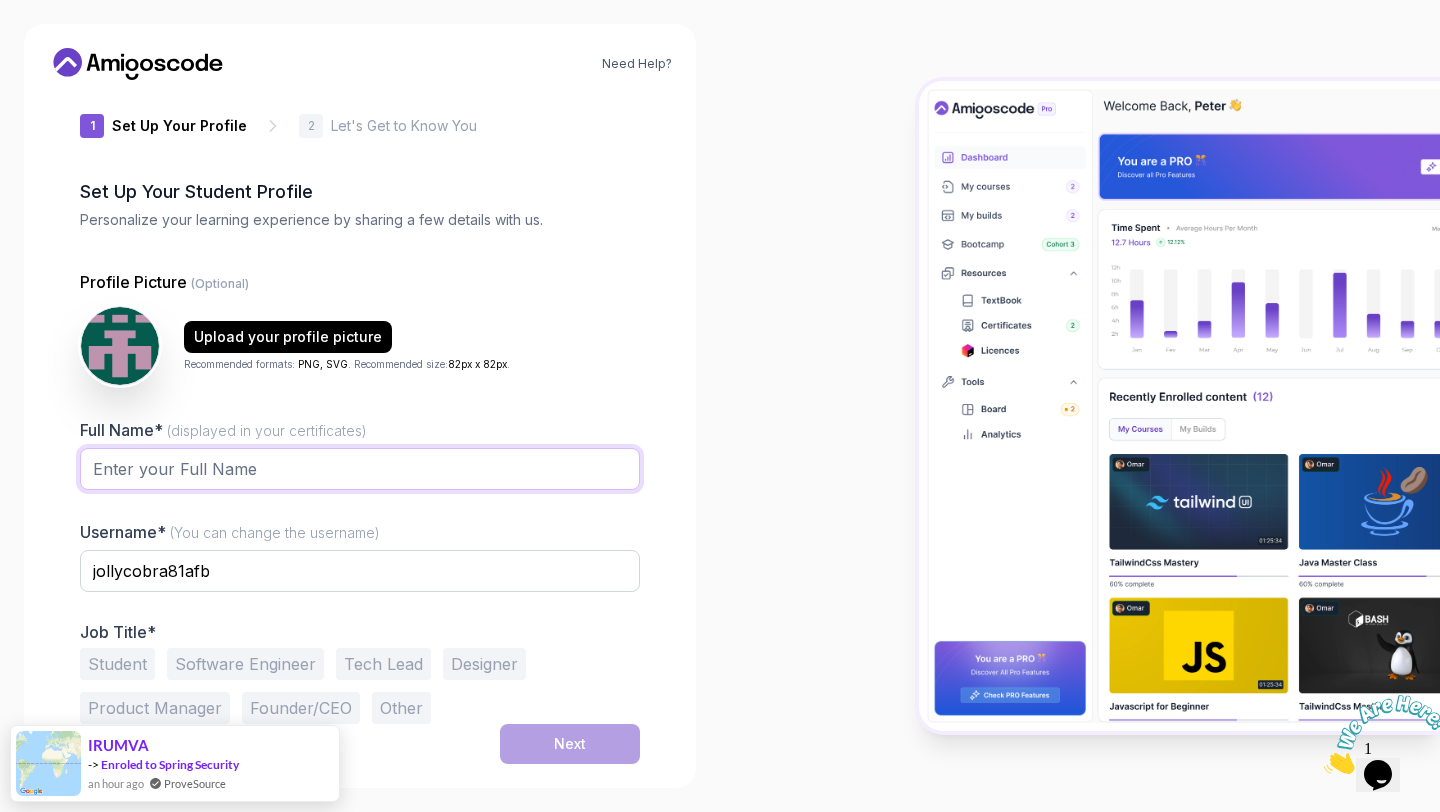 click on "Full Name*   (displayed in your certificates)" at bounding box center (360, 469) 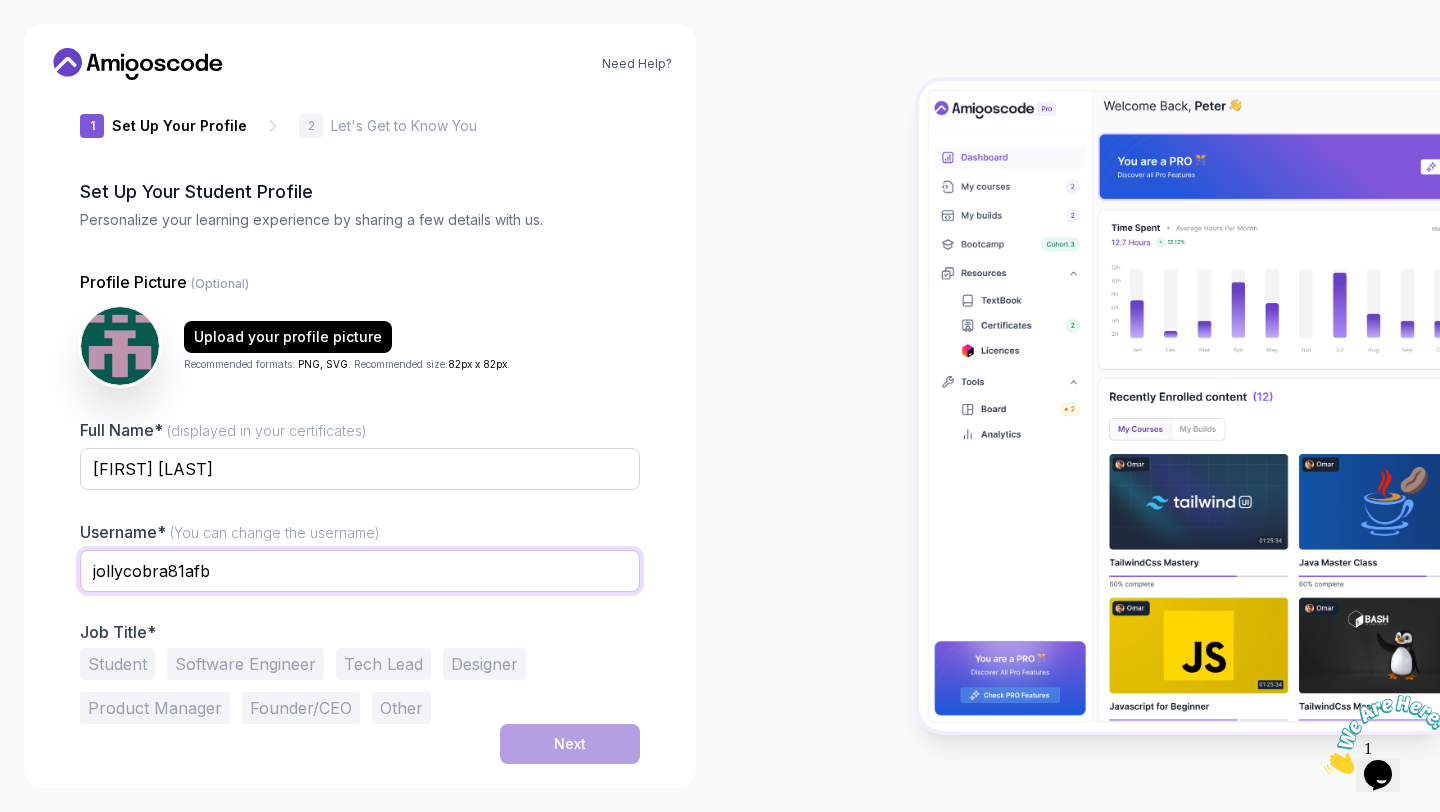 click on "jollycobra81afb" at bounding box center (360, 571) 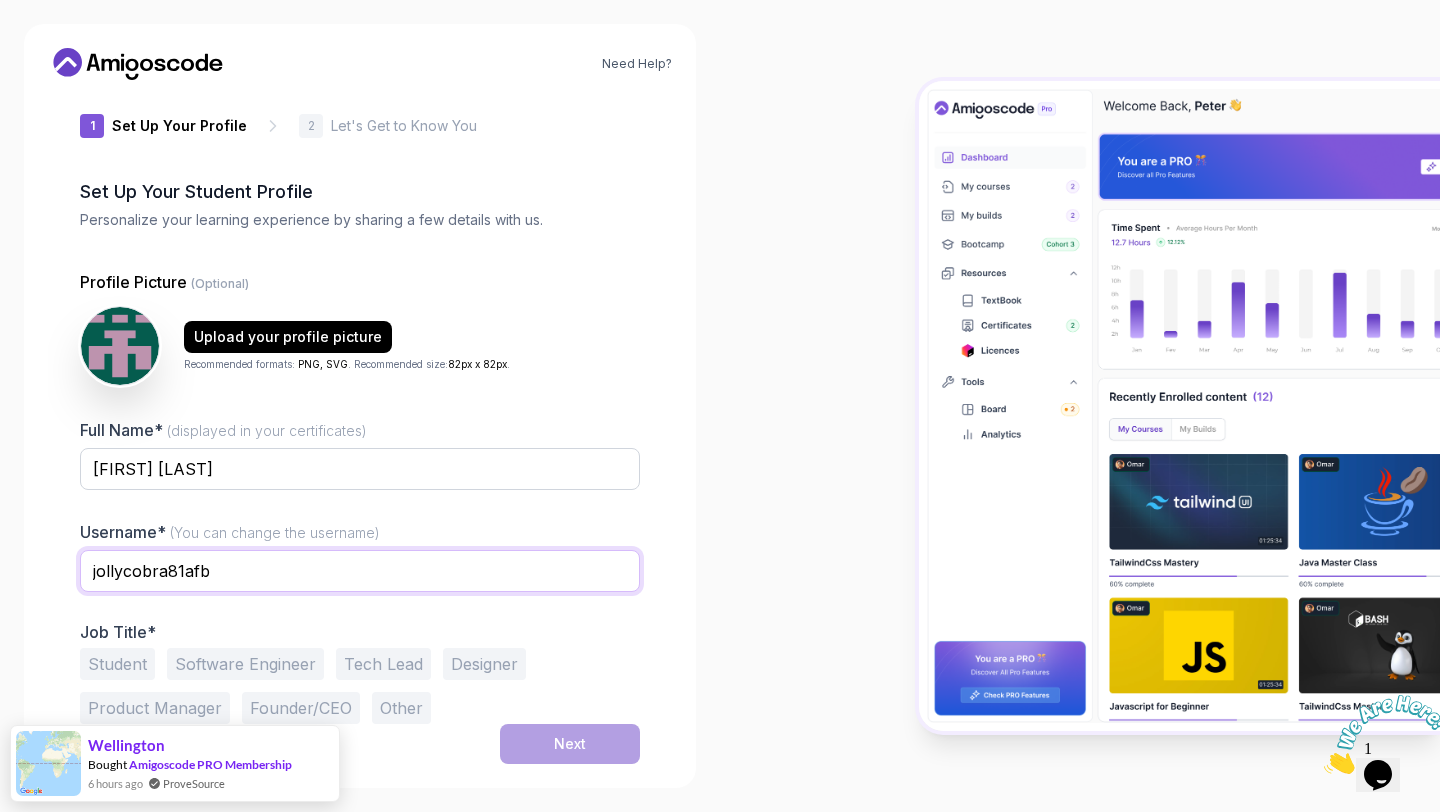 drag, startPoint x: 229, startPoint y: 575, endPoint x: 76, endPoint y: 556, distance: 154.17523 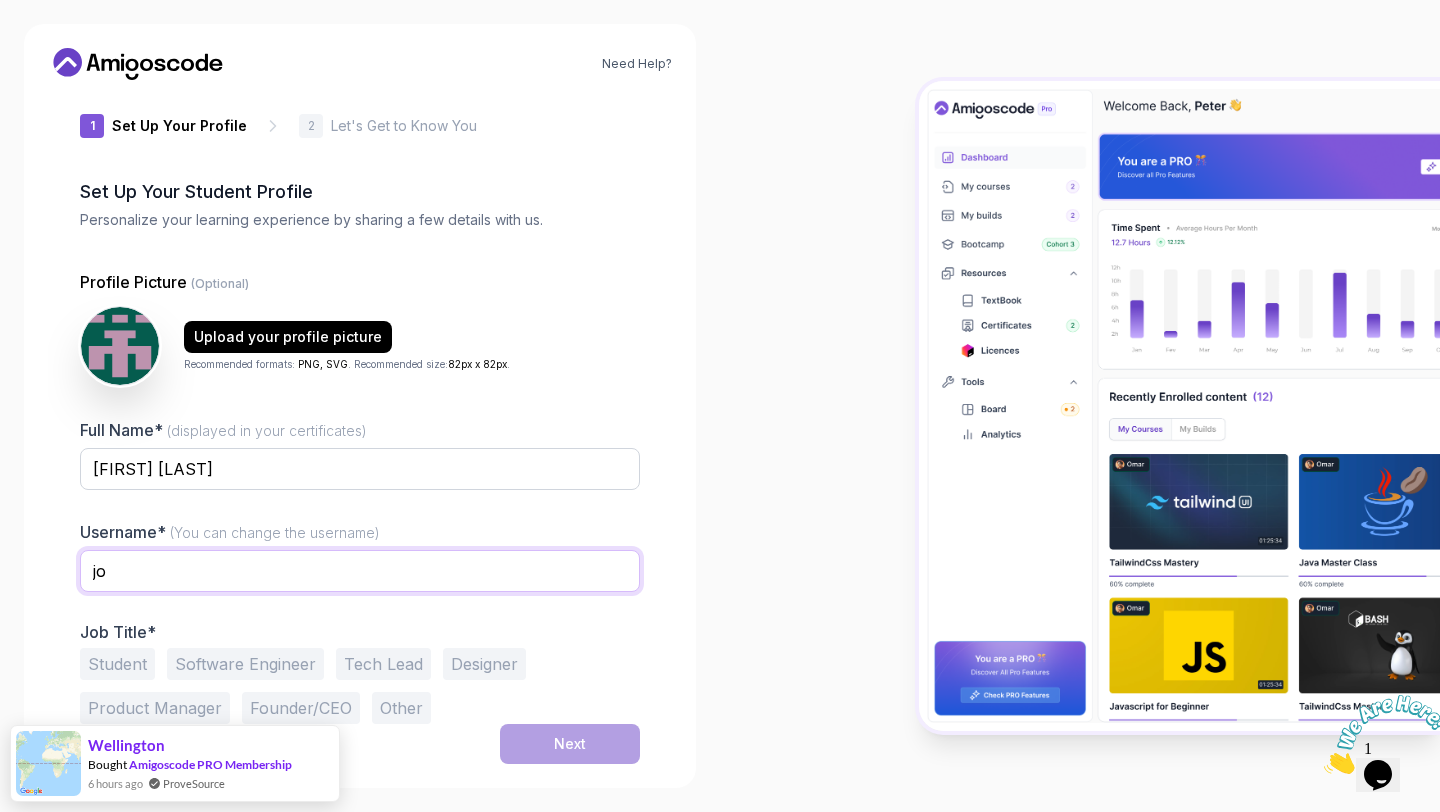type on "j" 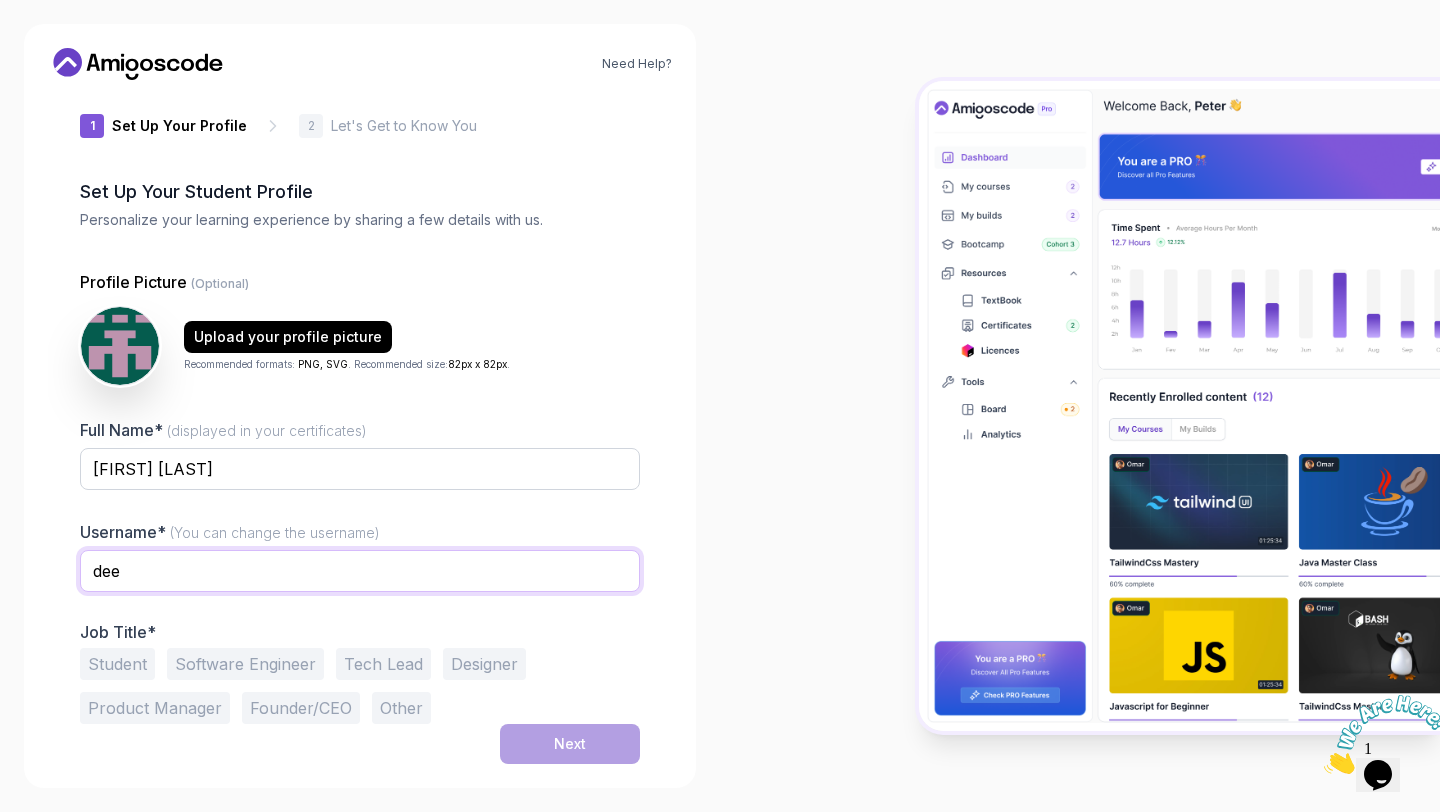 type on "[USERNAME]" 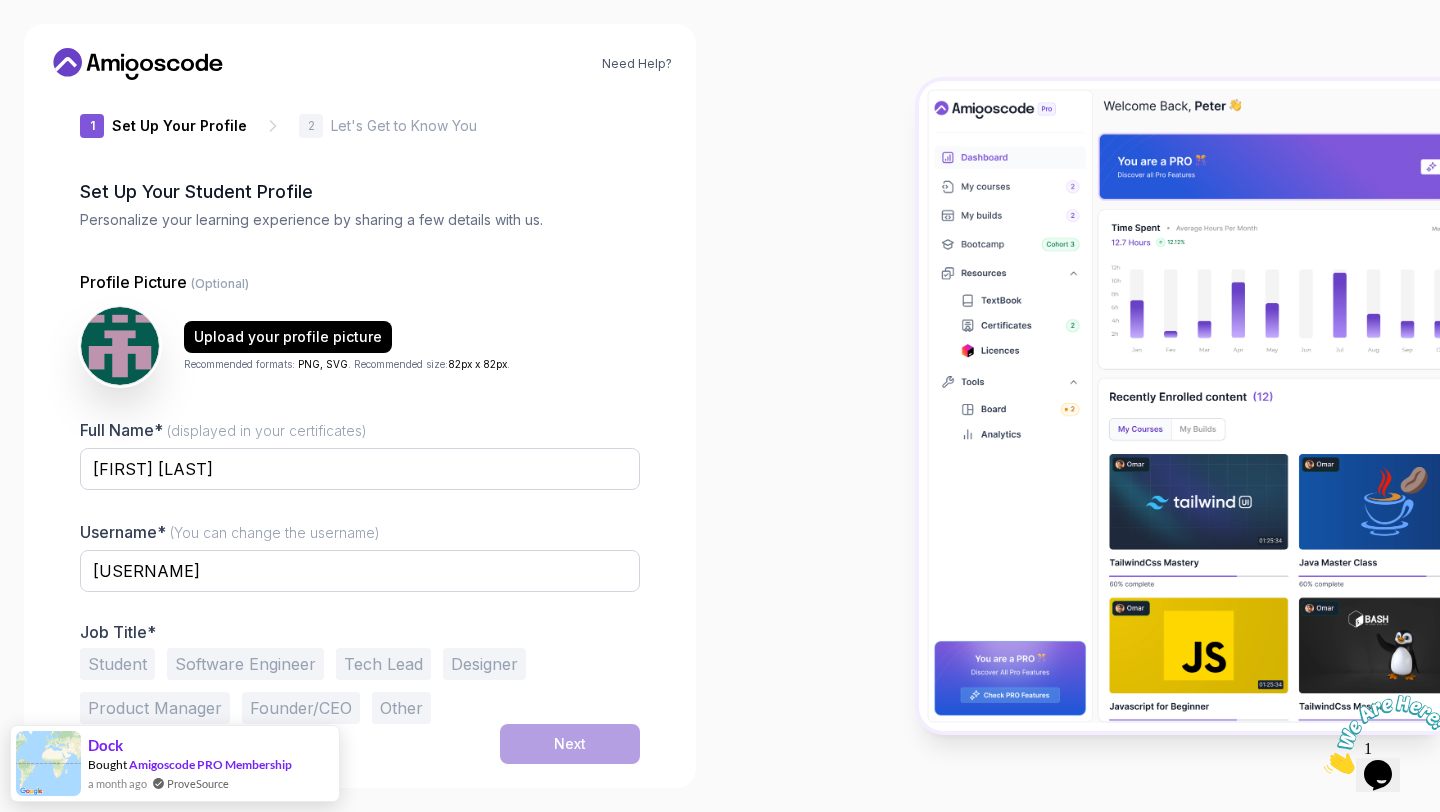 click on "Student" at bounding box center (117, 664) 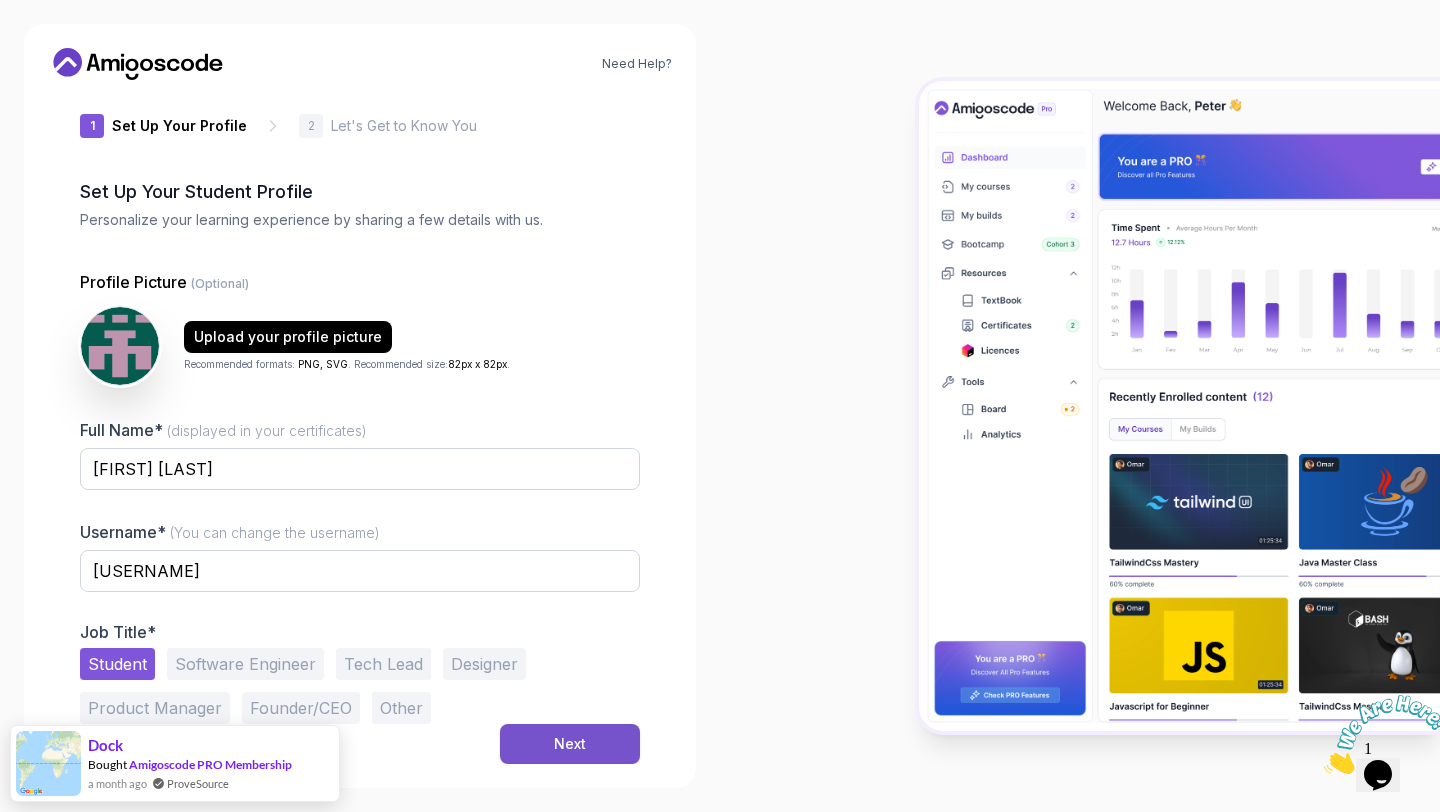 click on "Next" at bounding box center [570, 744] 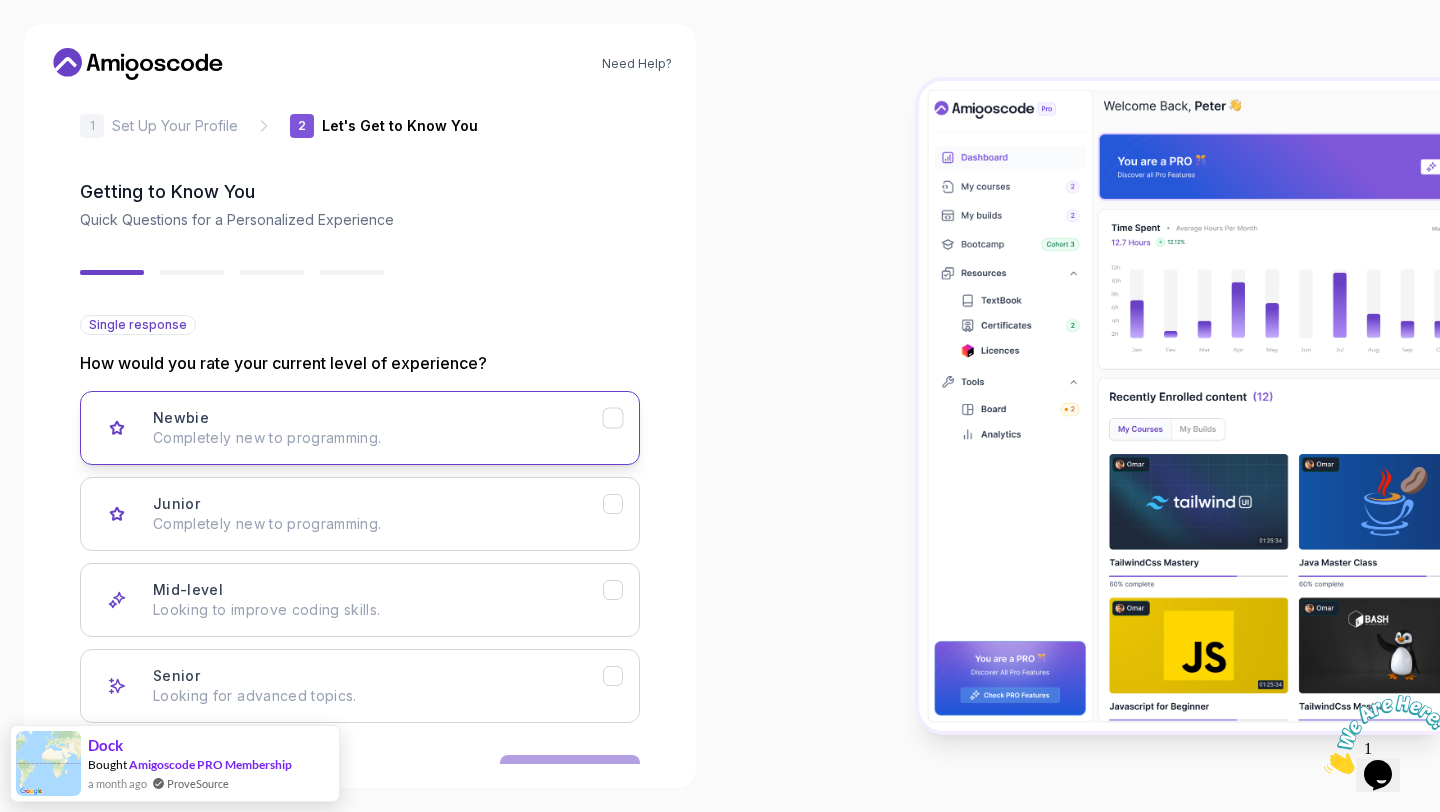 click on "Completely new to programming." at bounding box center [378, 438] 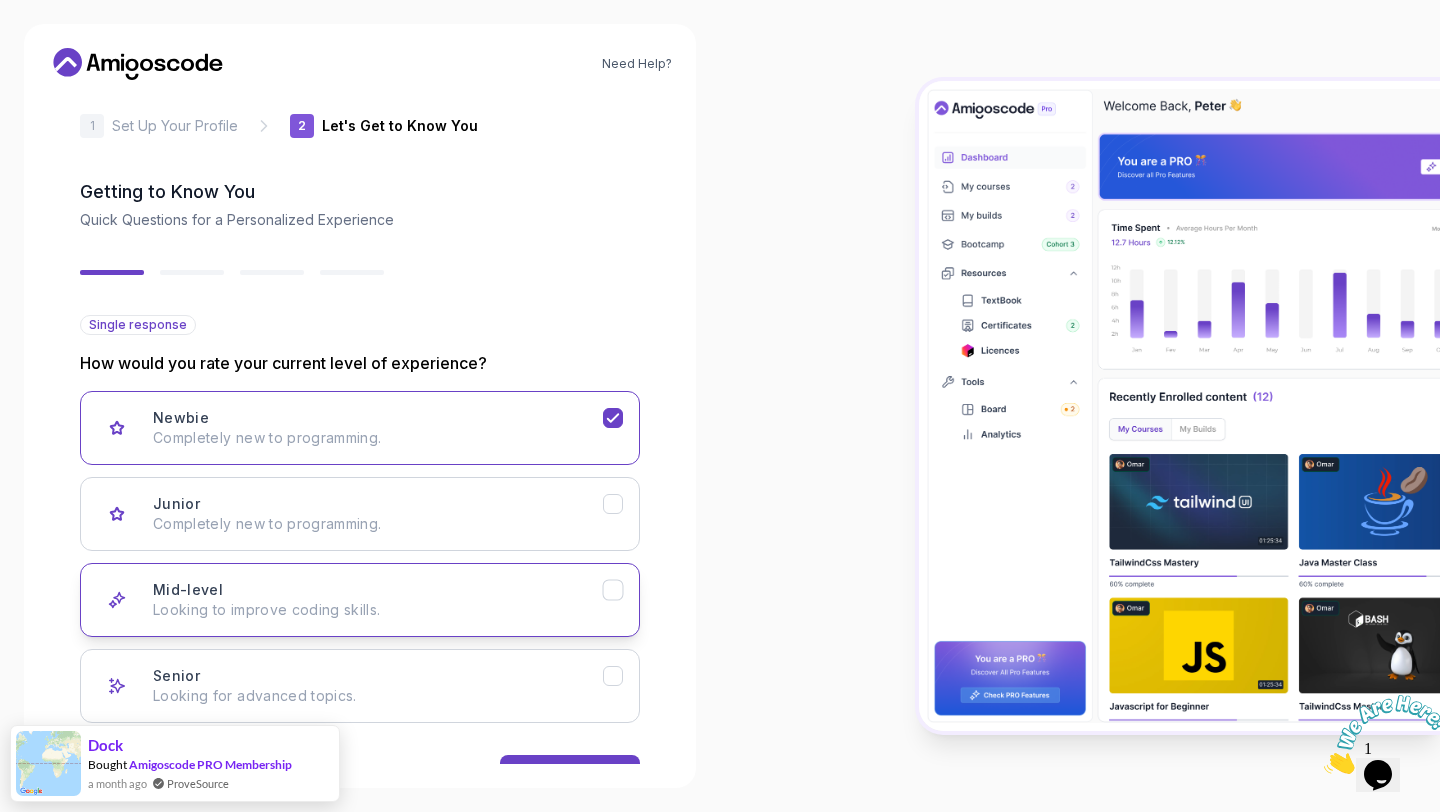 scroll, scrollTop: 85, scrollLeft: 0, axis: vertical 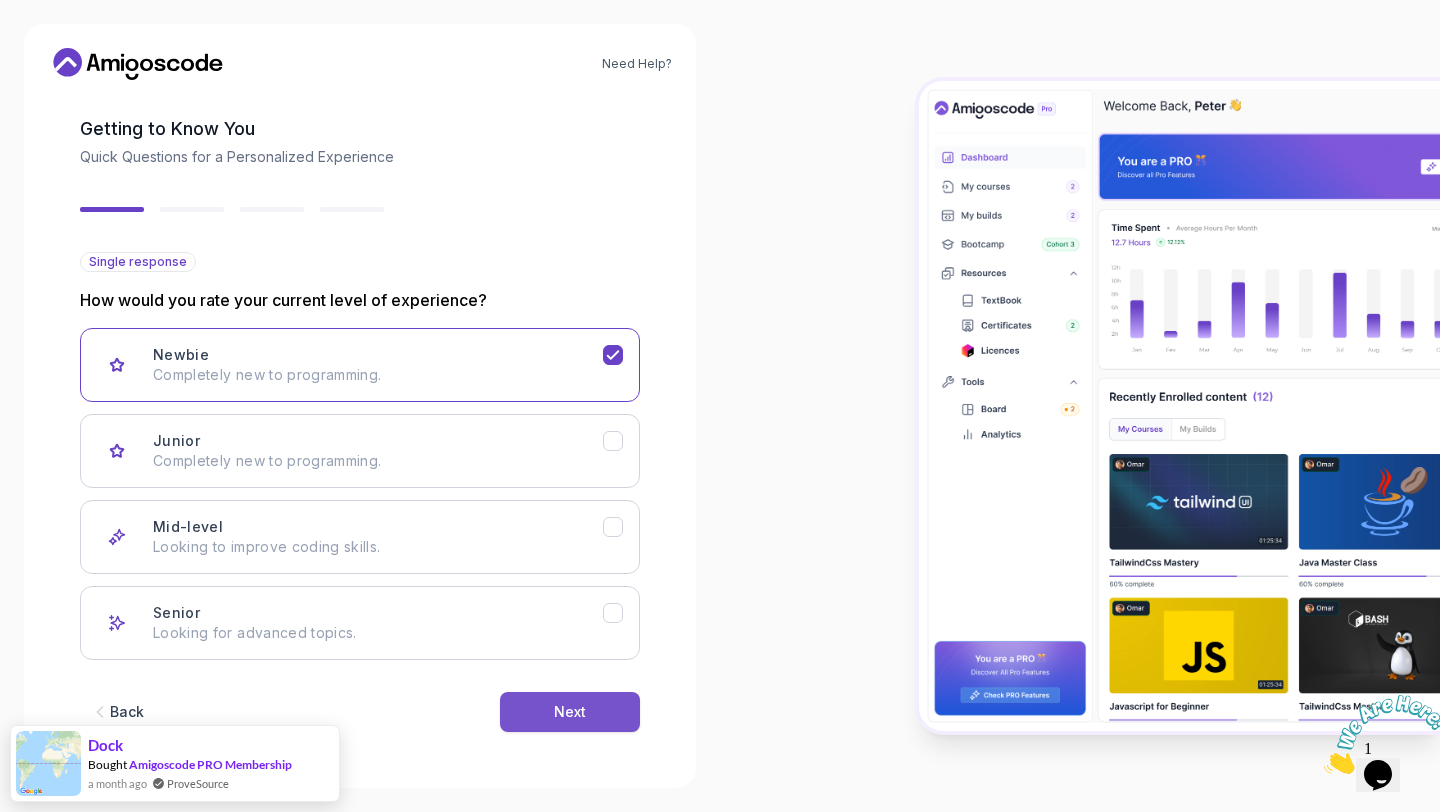 click on "Next" at bounding box center (570, 712) 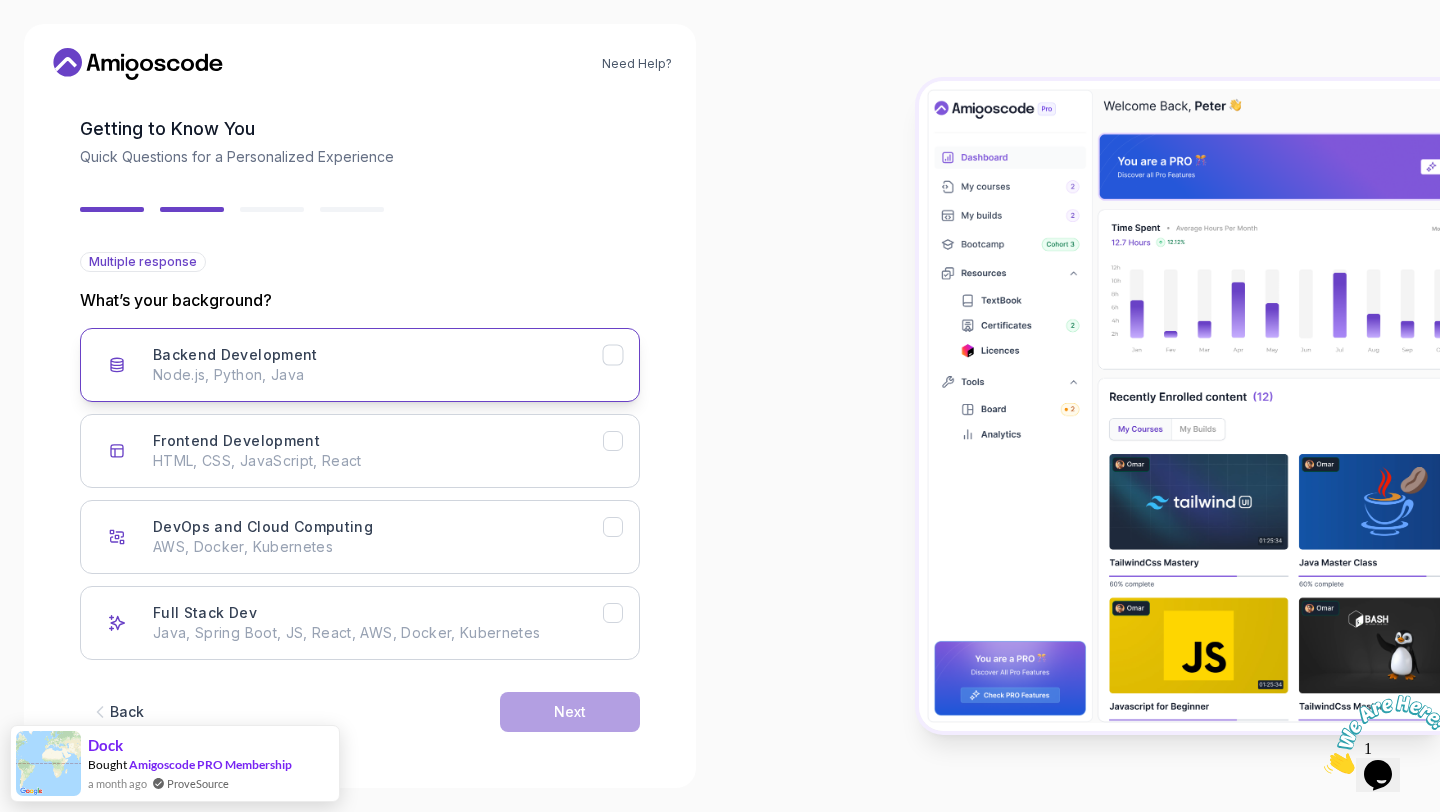 click on "Backend Development Node.js, Python, Java" at bounding box center (378, 365) 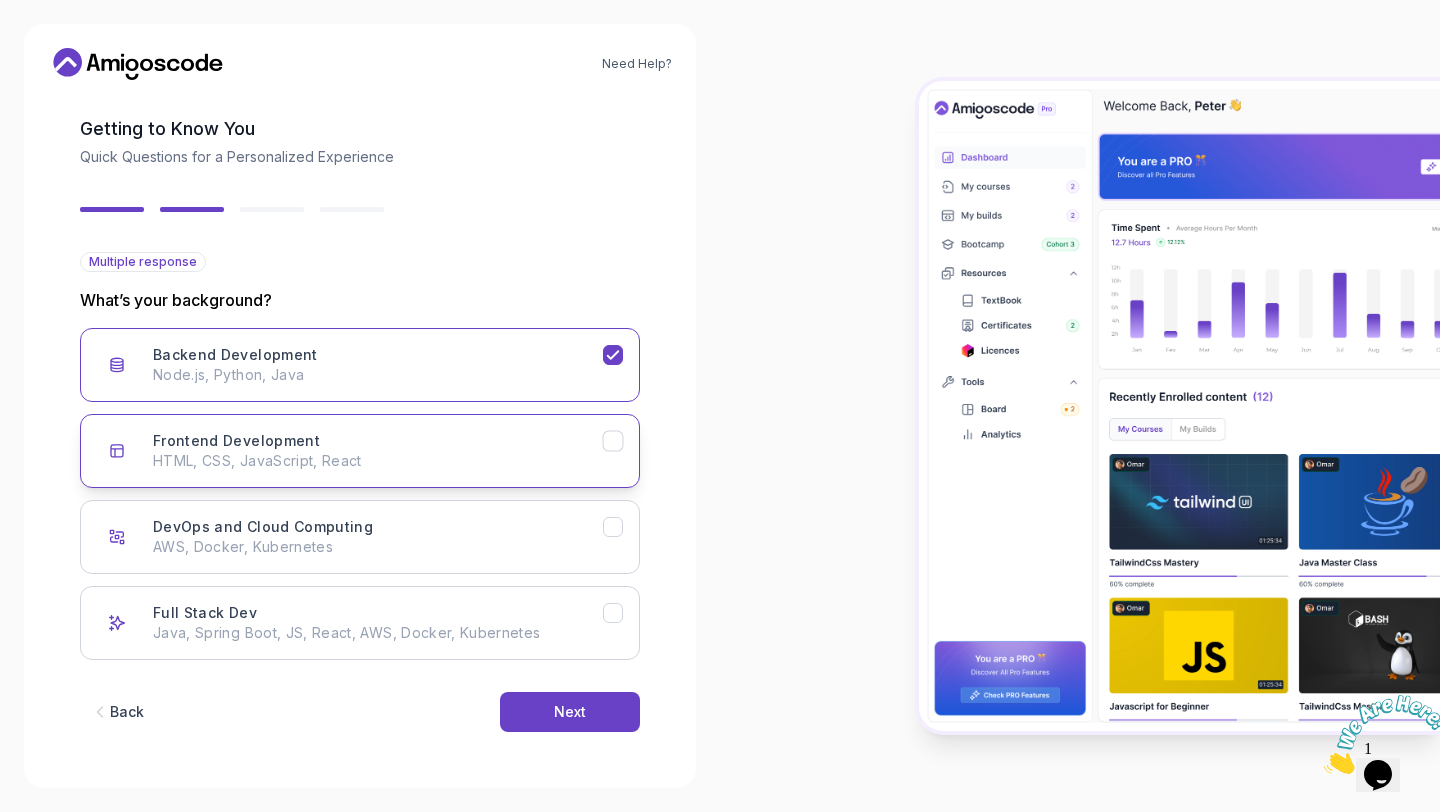 click on "HTML, CSS, JavaScript, React" at bounding box center [378, 461] 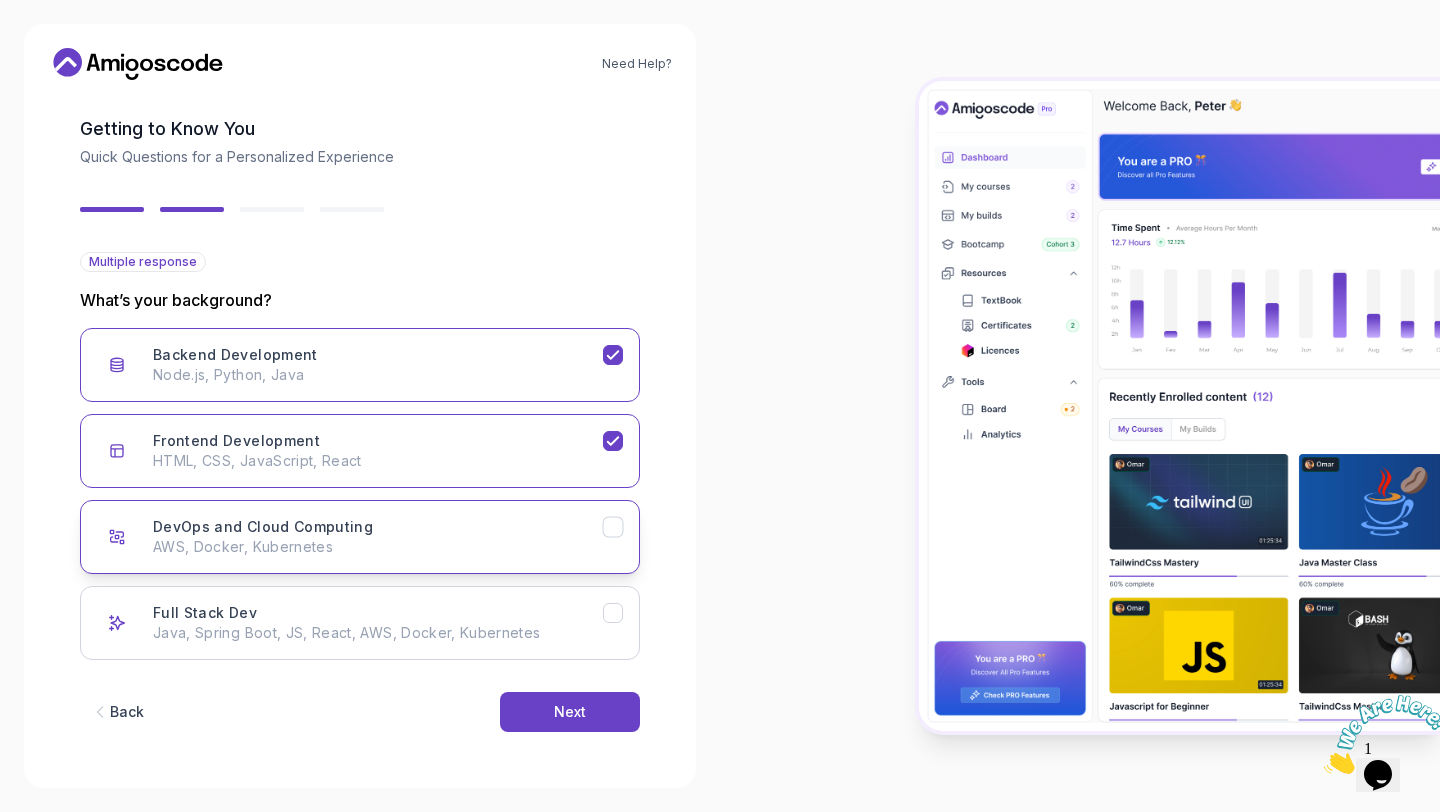 click on "DevOps and Cloud Computing AWS, Docker, Kubernetes" at bounding box center [378, 537] 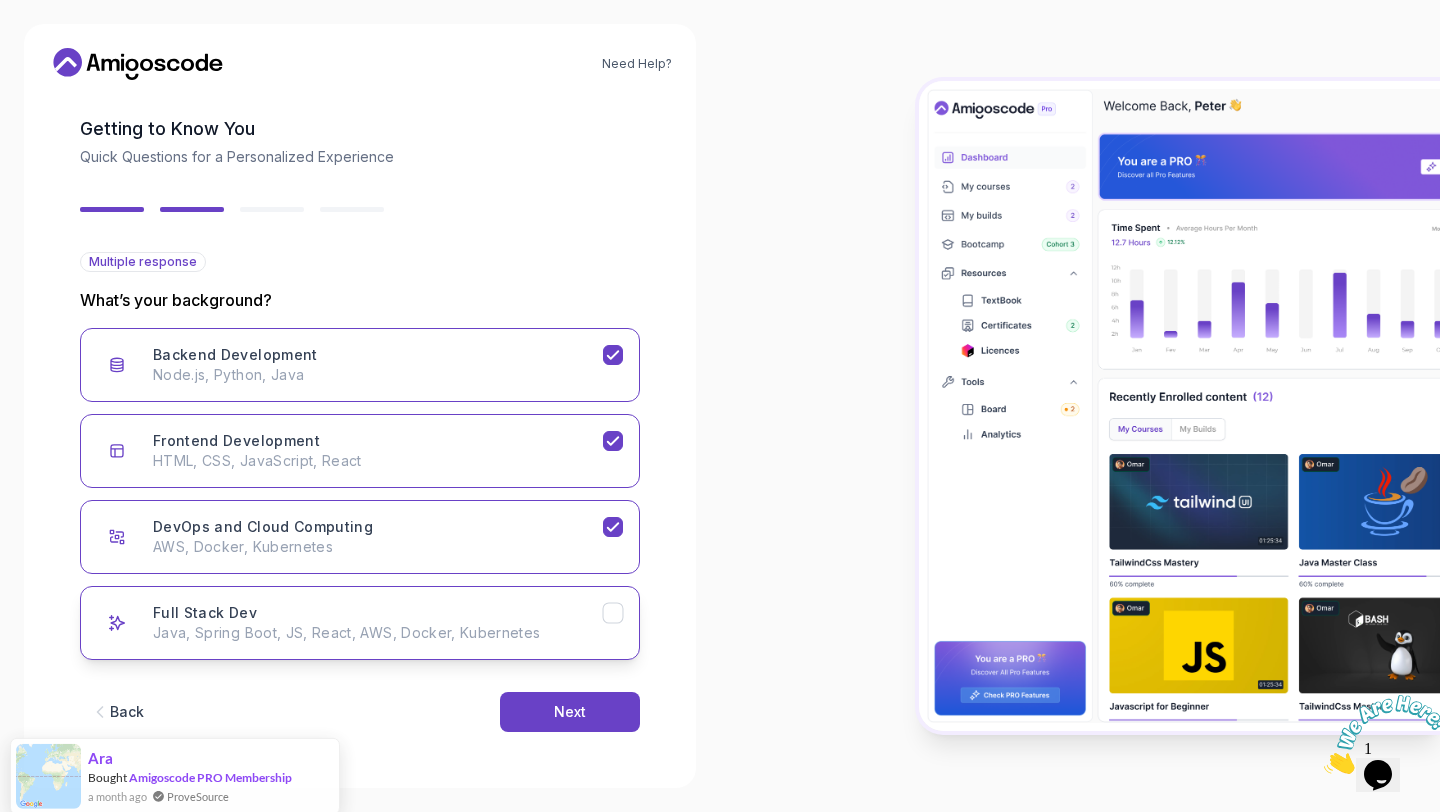 click on "Java, Spring Boot, JS, React, AWS, Docker, Kubernetes" at bounding box center [378, 633] 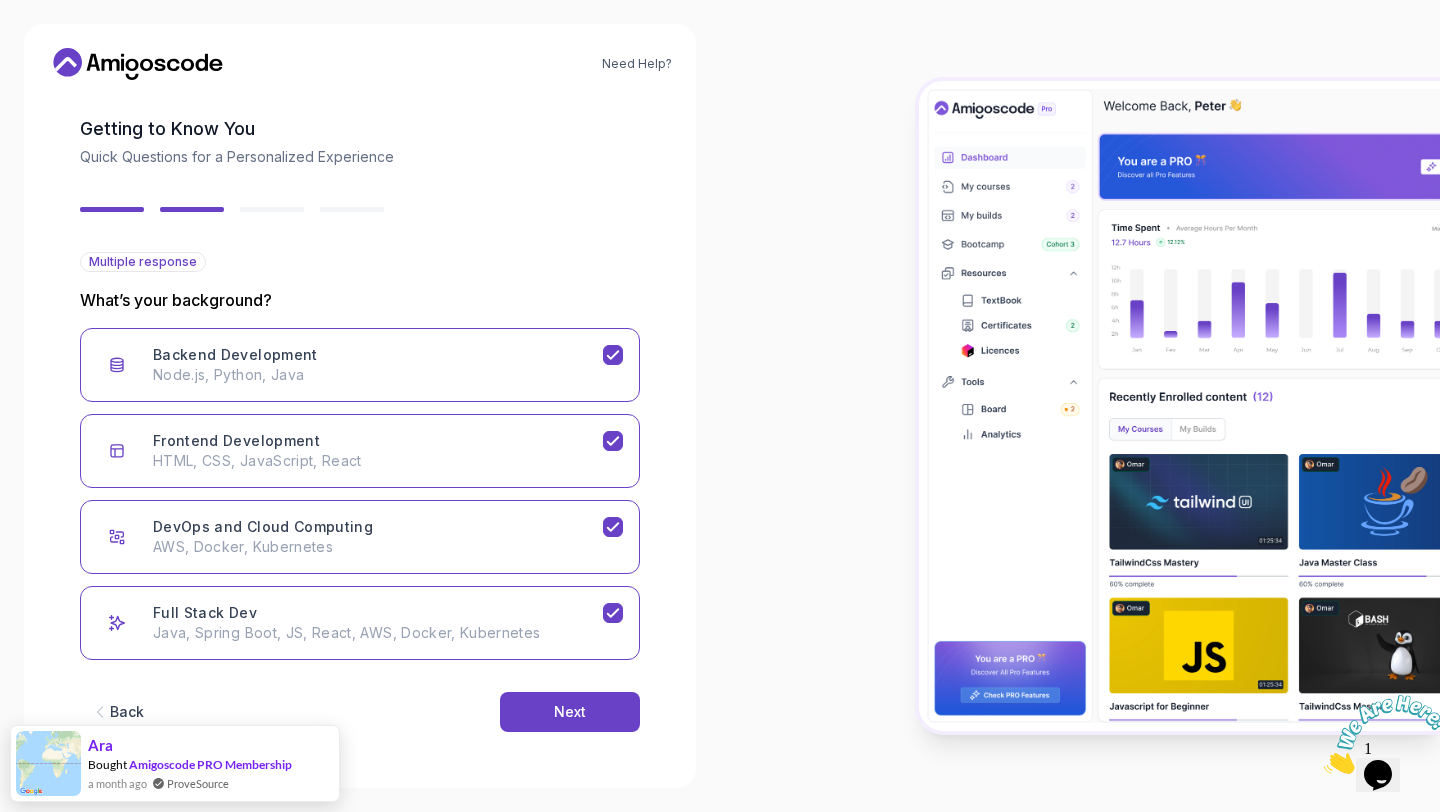 click on "Back Next" at bounding box center (360, 712) 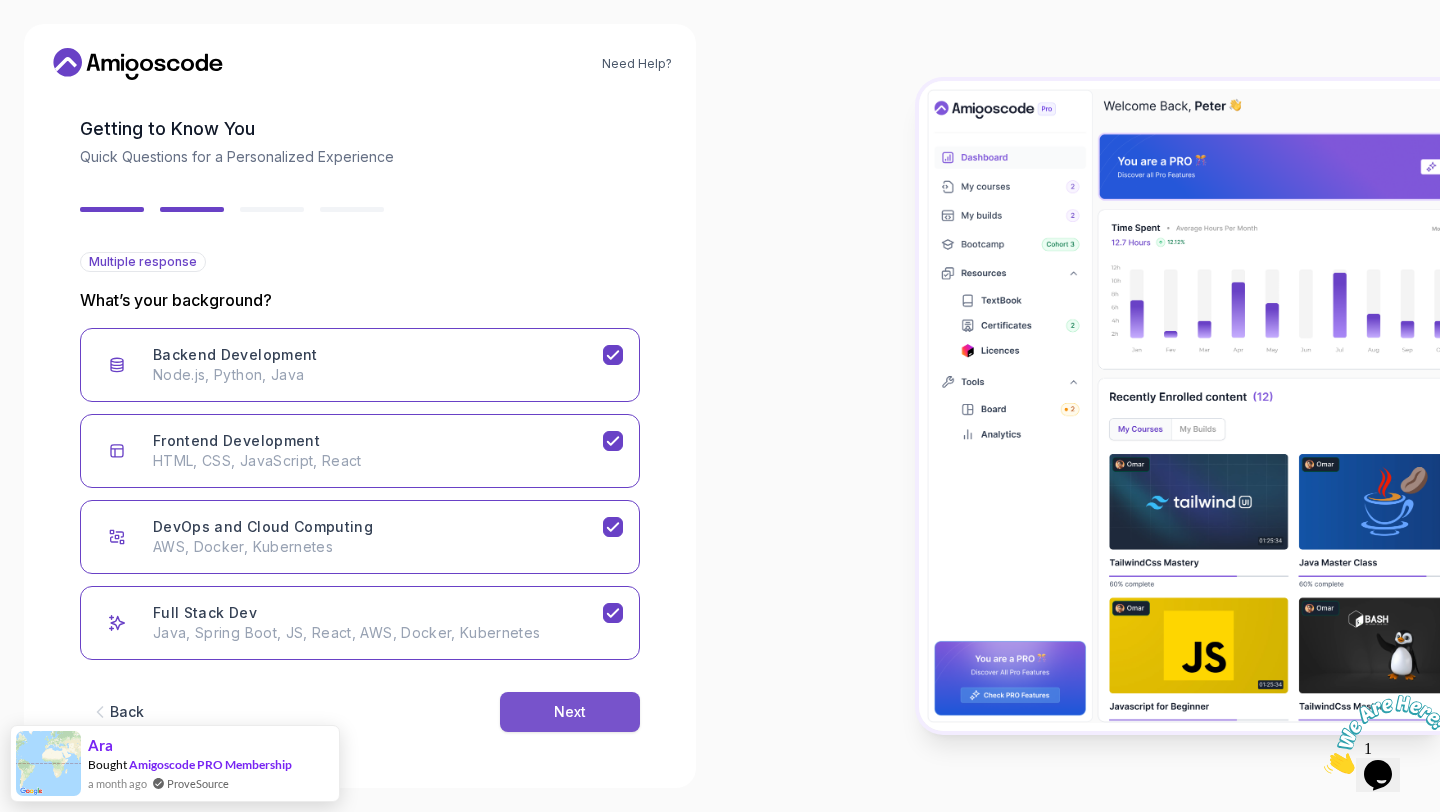 click on "Next" at bounding box center [570, 712] 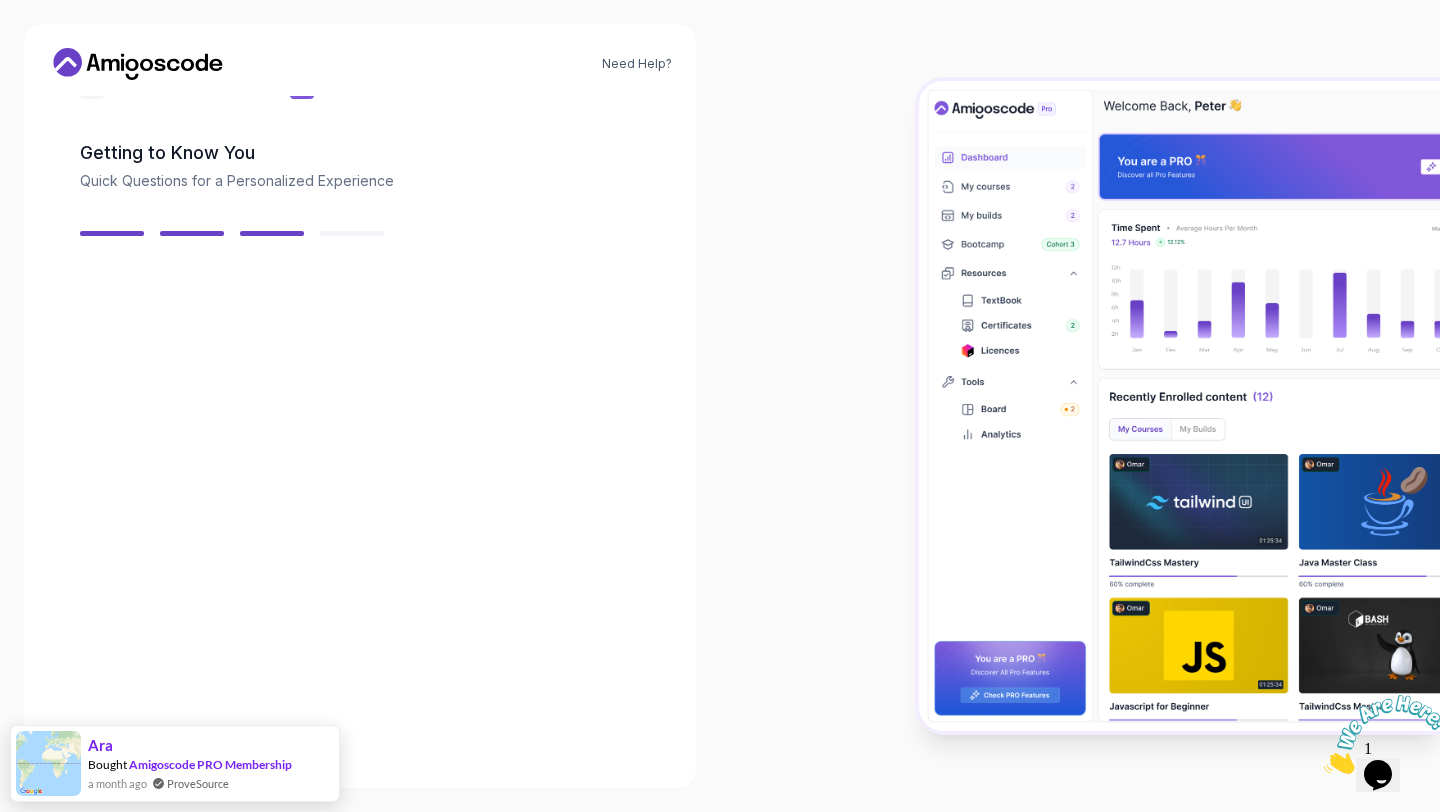 scroll, scrollTop: 61, scrollLeft: 0, axis: vertical 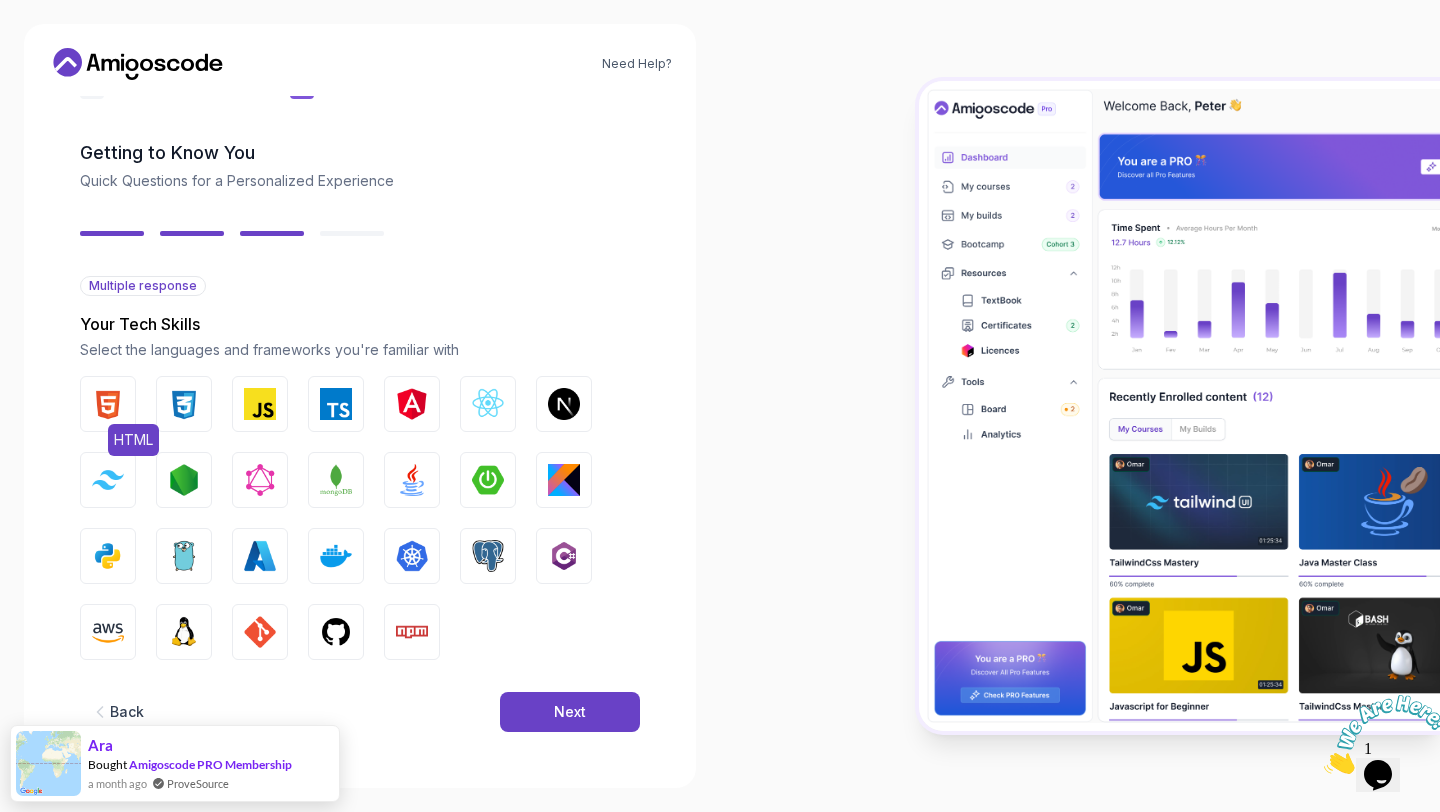 click at bounding box center (108, 404) 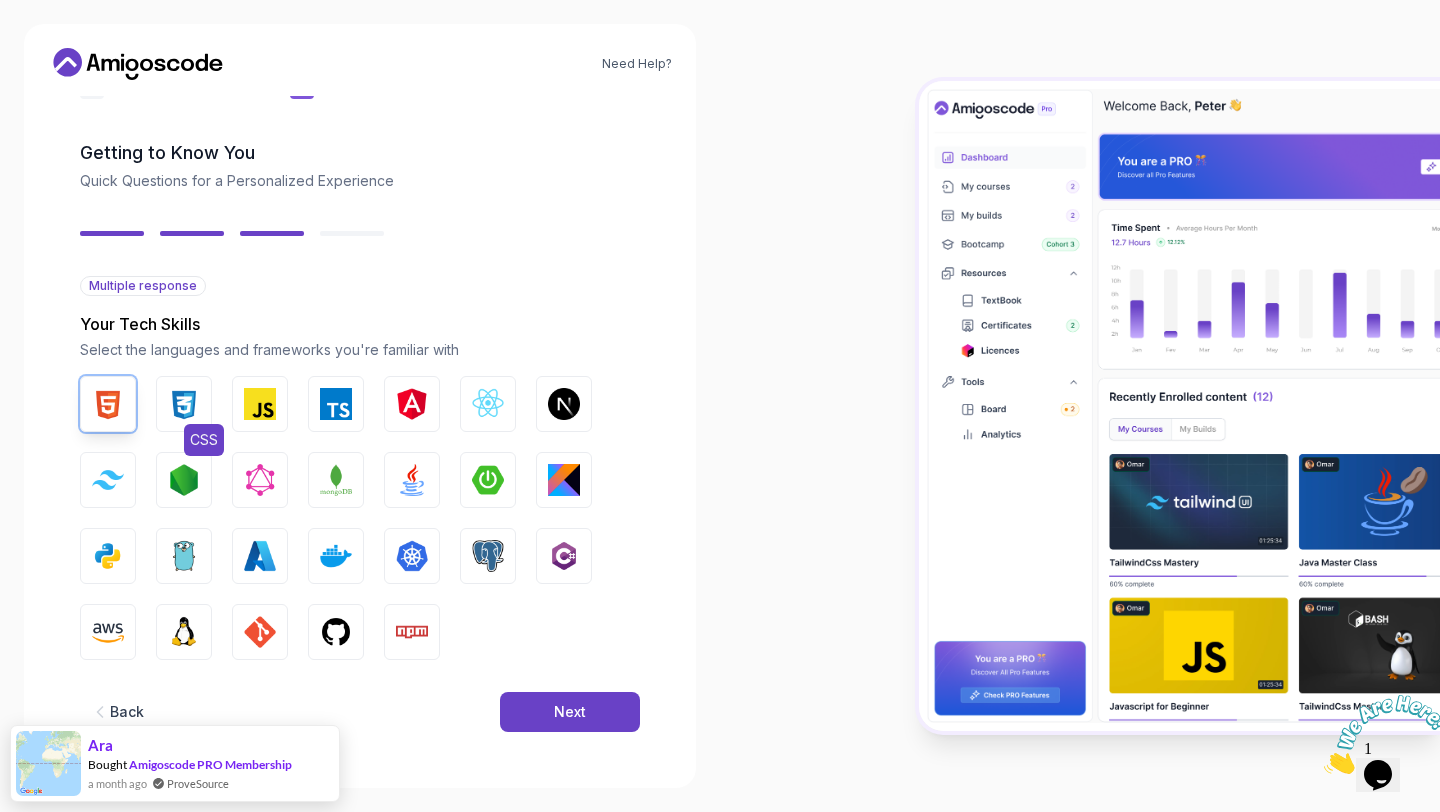click at bounding box center (184, 404) 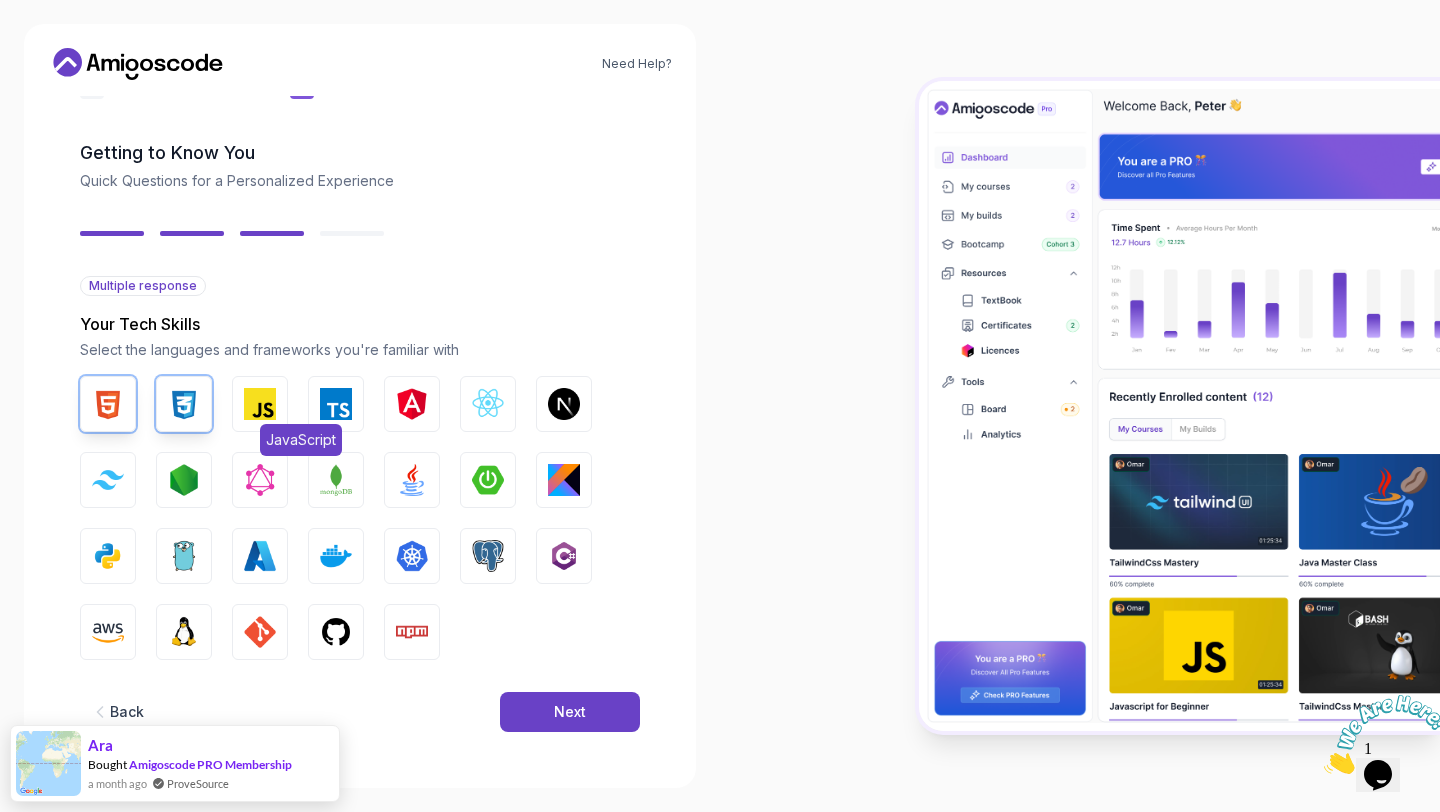 click at bounding box center [260, 404] 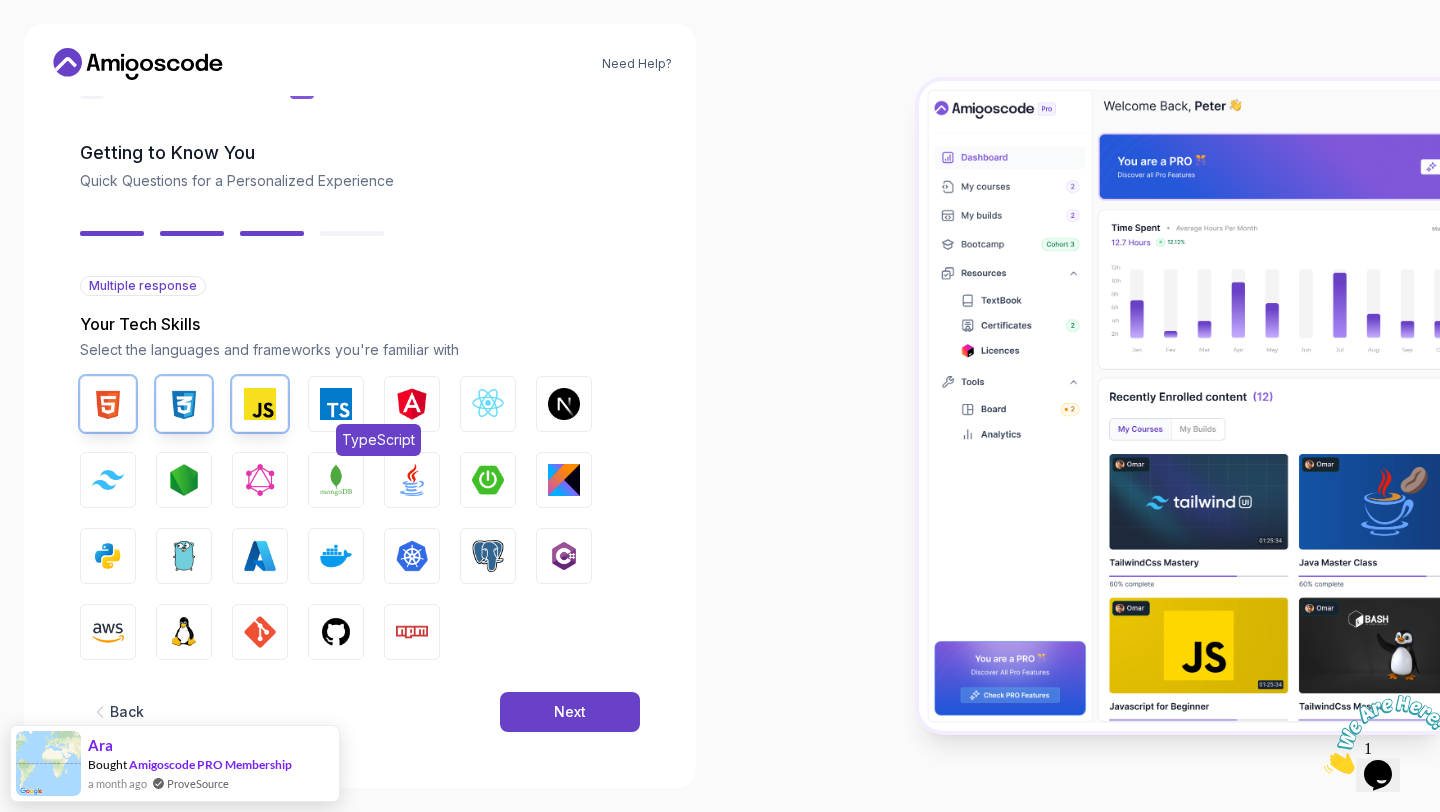 click at bounding box center [336, 404] 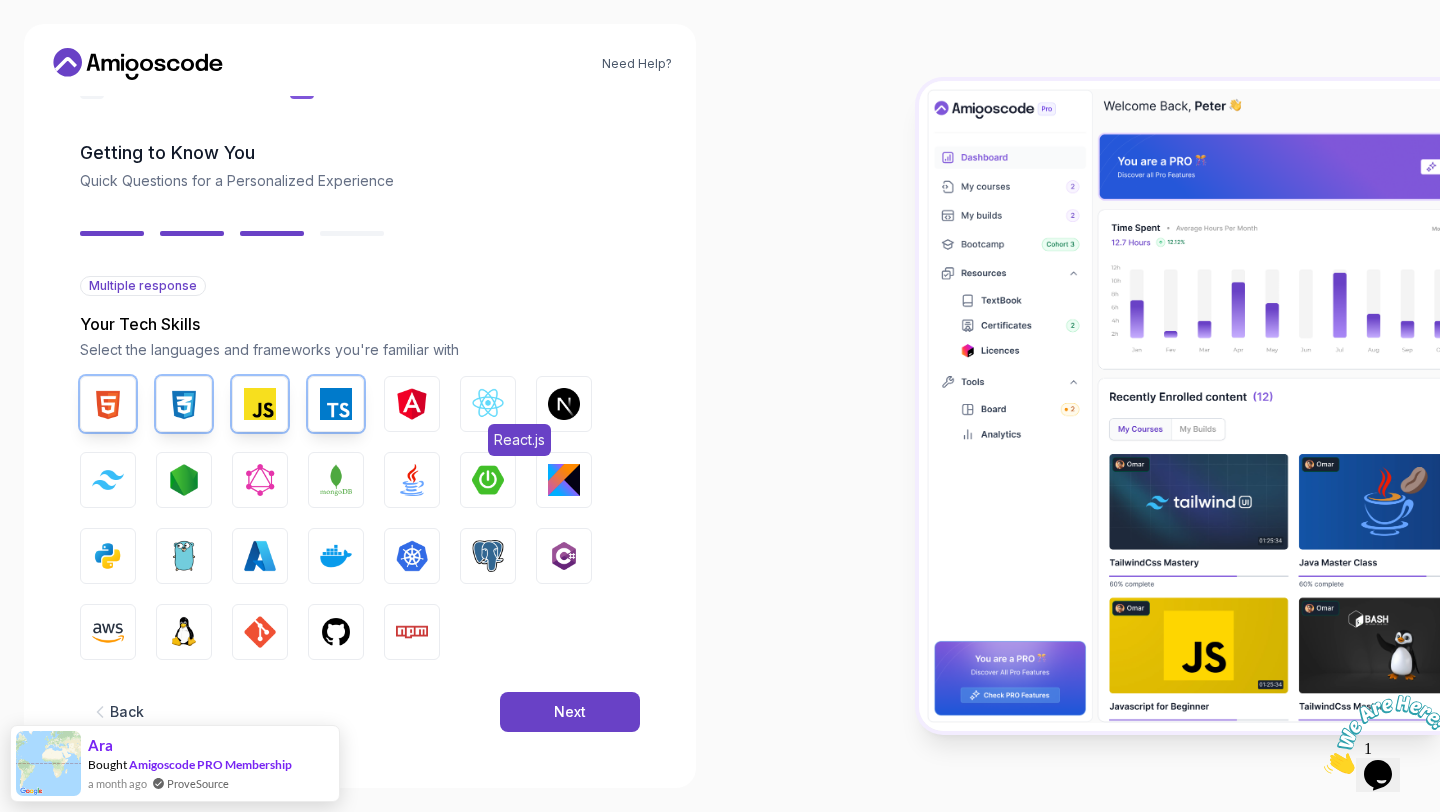 click on "React.js" at bounding box center [488, 404] 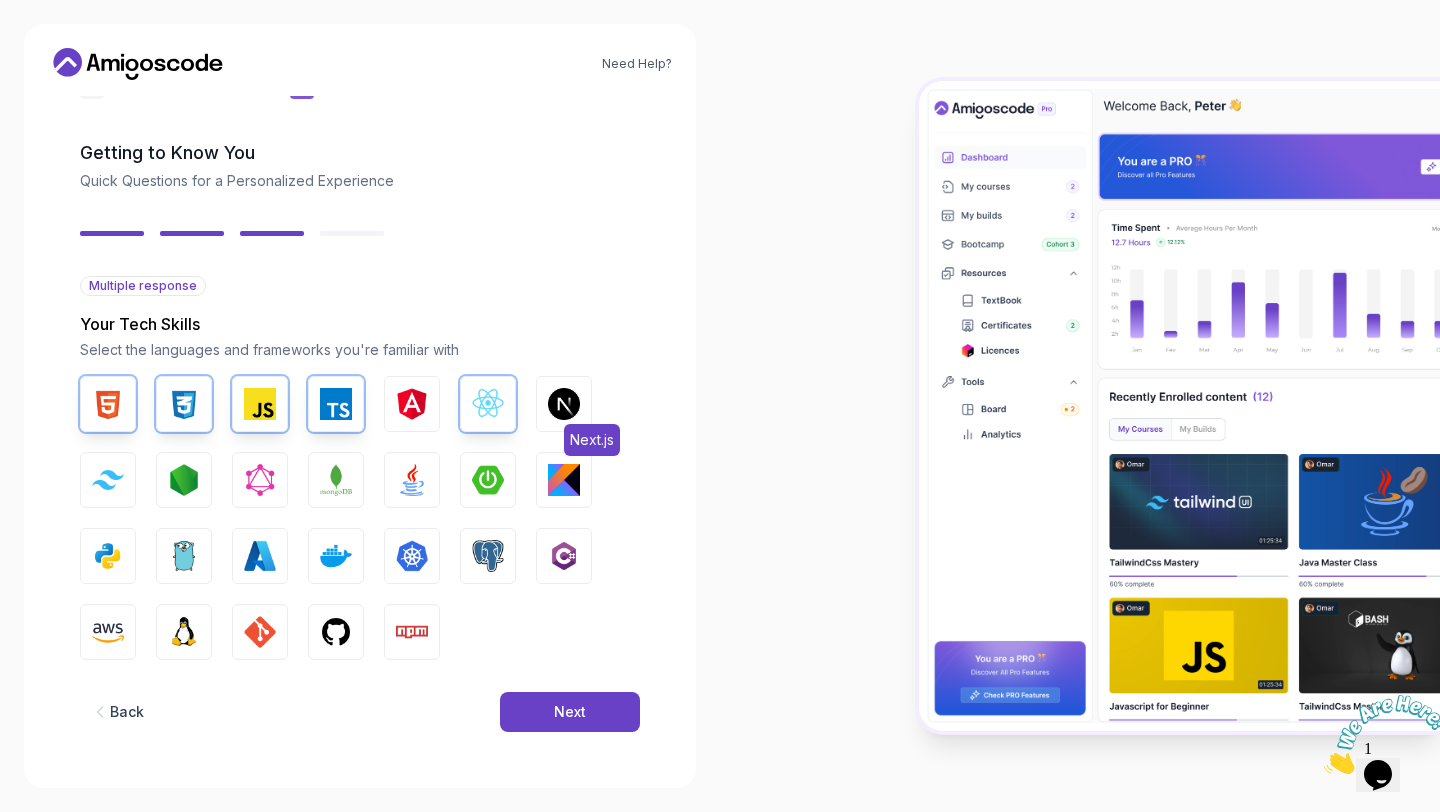 click at bounding box center (564, 404) 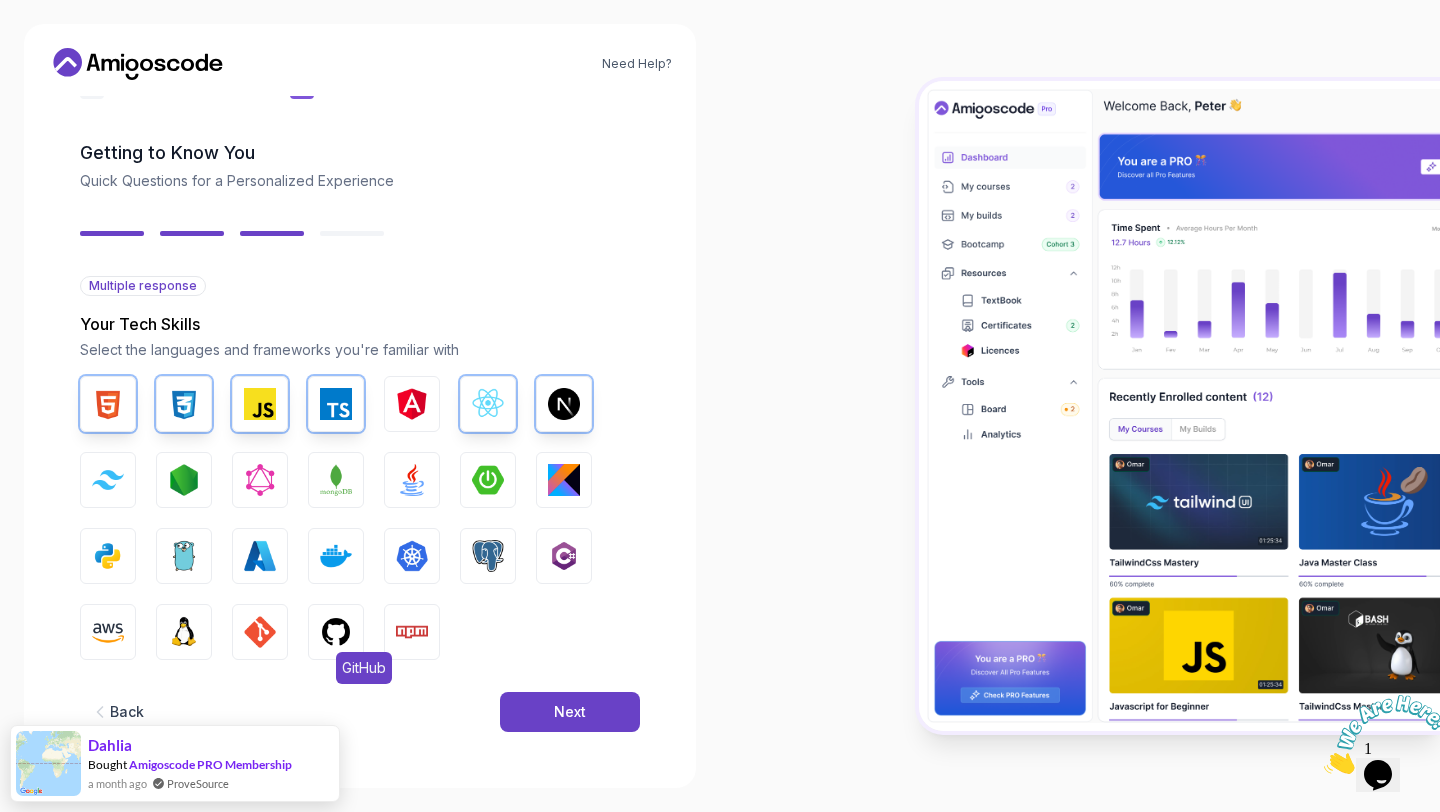 click at bounding box center (336, 632) 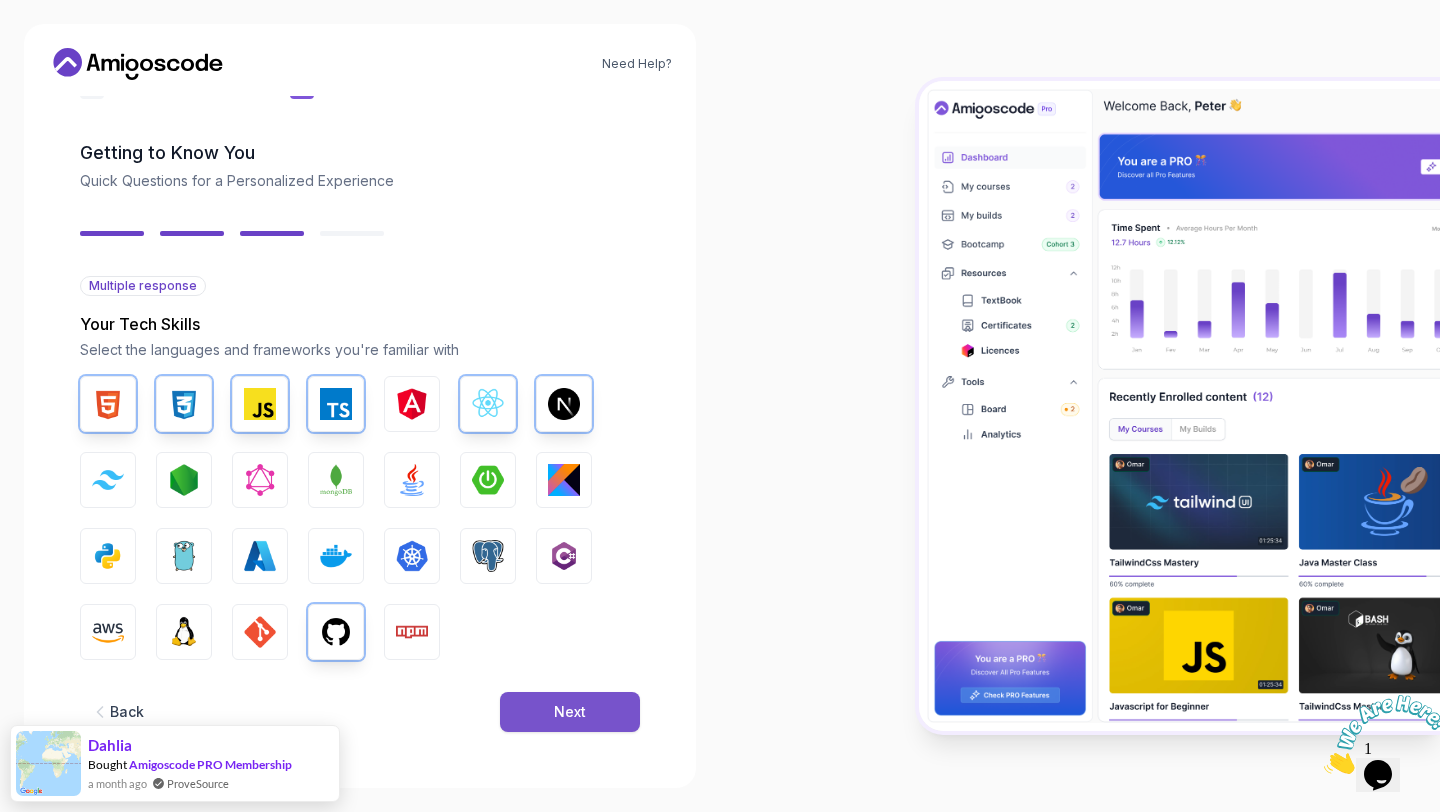 click on "Next" at bounding box center [570, 712] 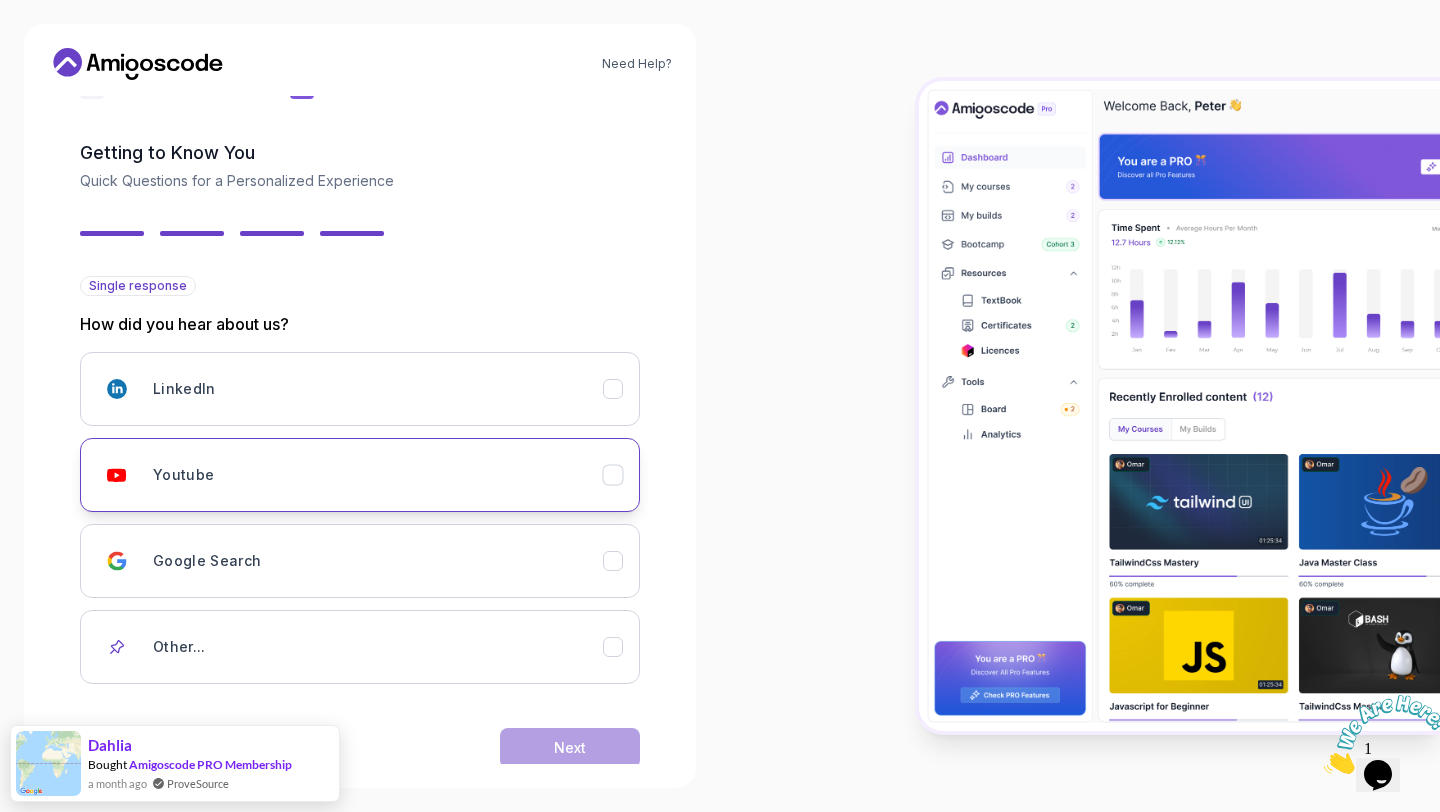 click on "Youtube" at bounding box center [360, 475] 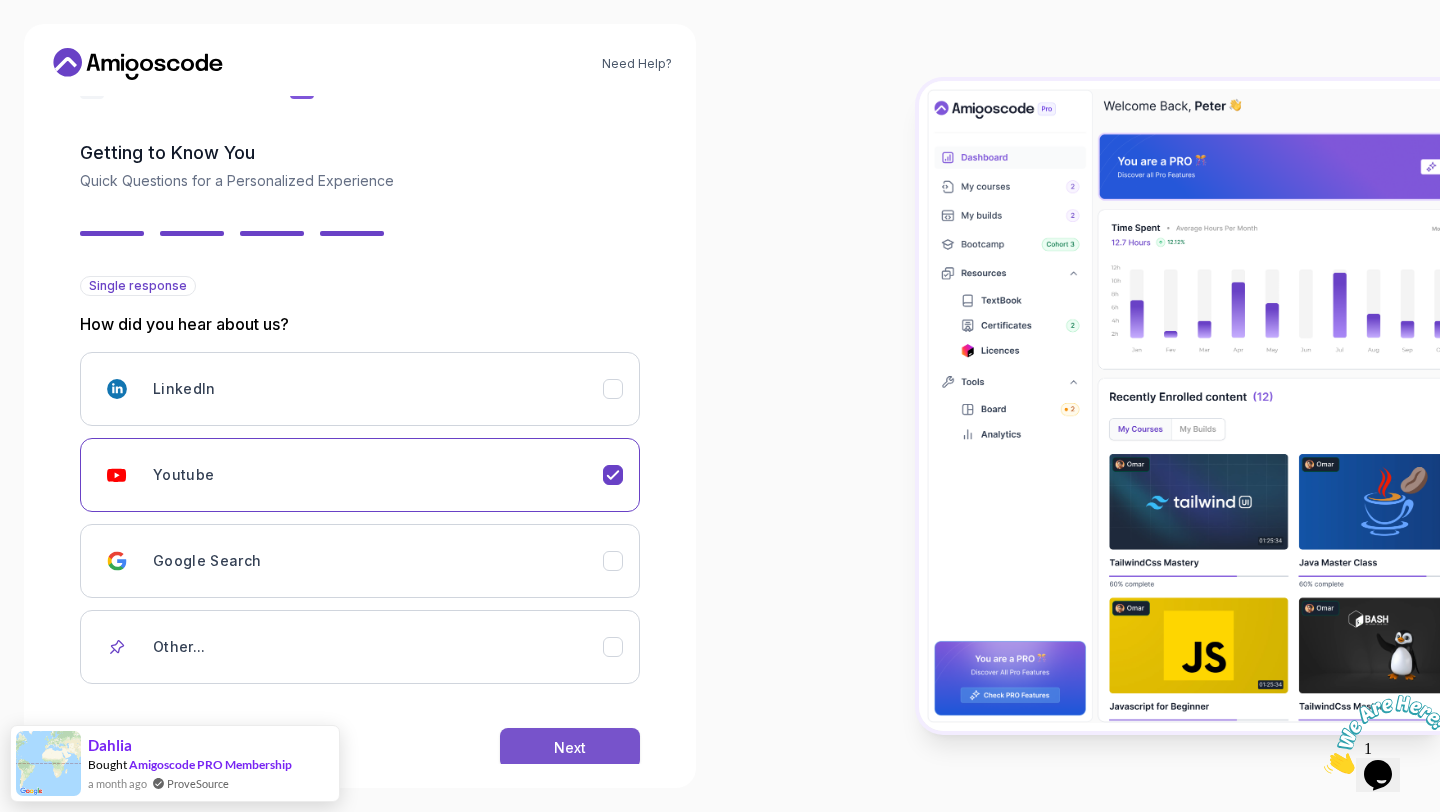 click on "Next" at bounding box center (570, 748) 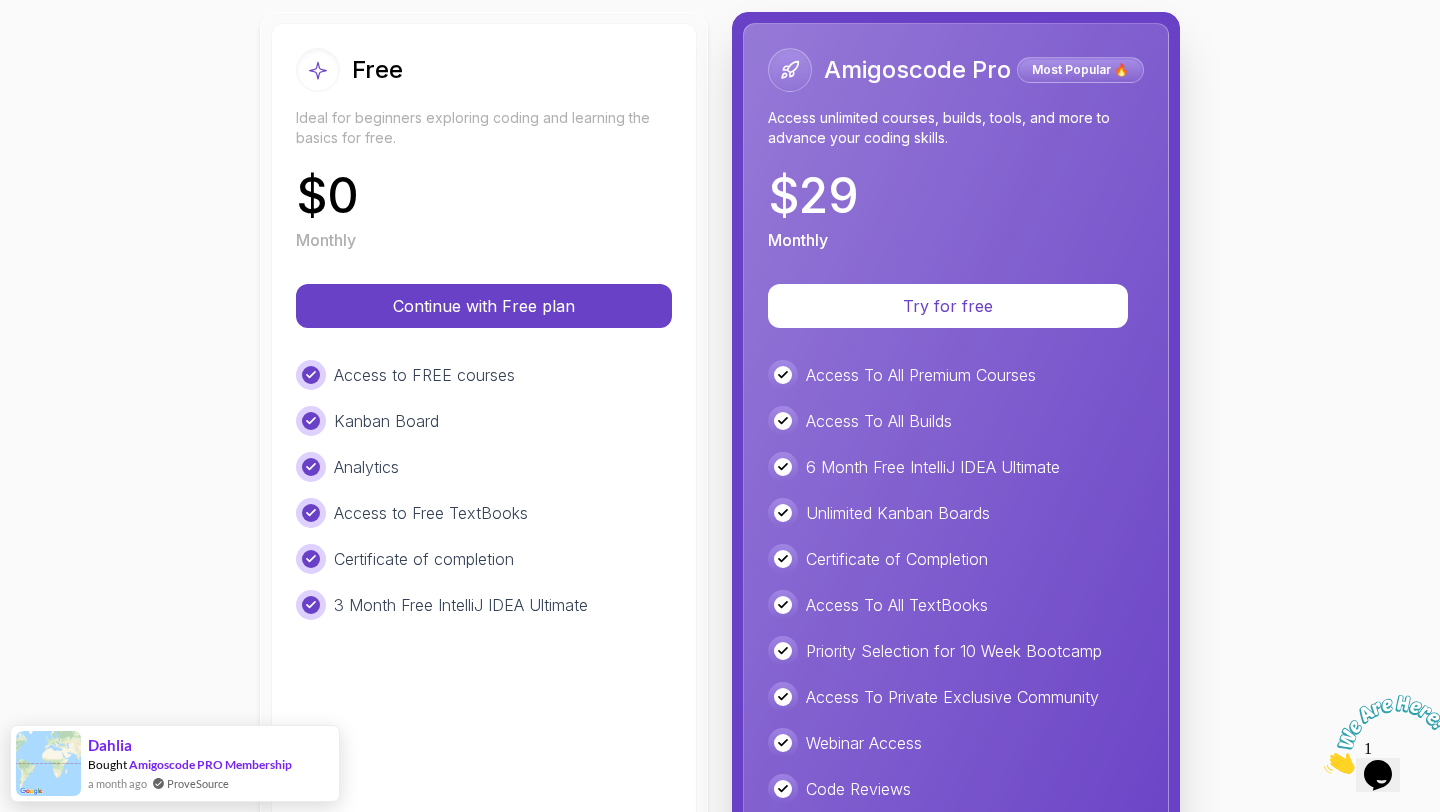 scroll, scrollTop: 434, scrollLeft: 0, axis: vertical 